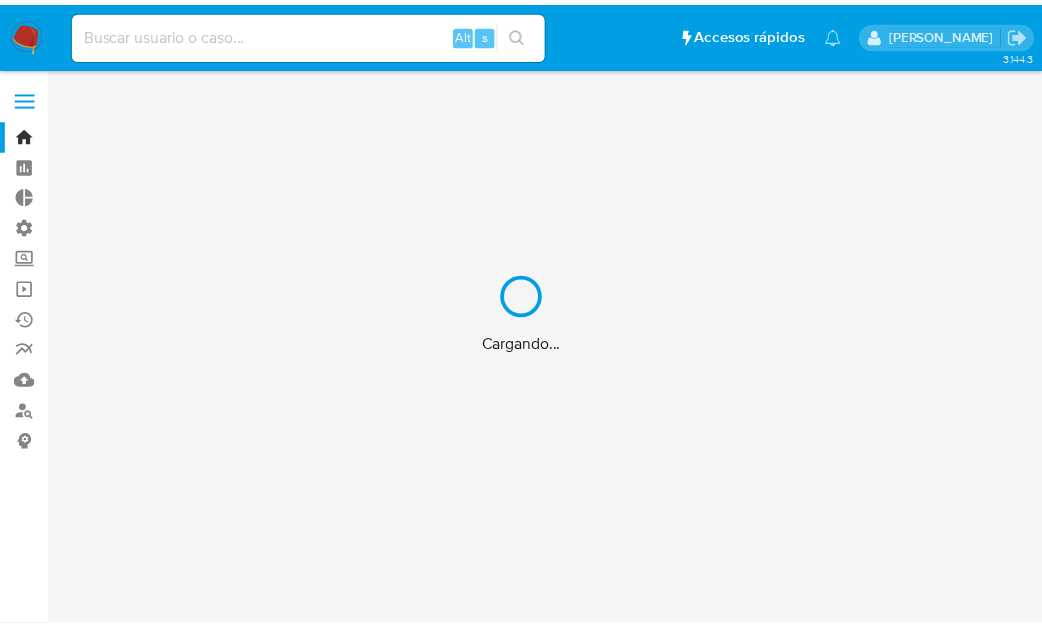 scroll, scrollTop: 0, scrollLeft: 0, axis: both 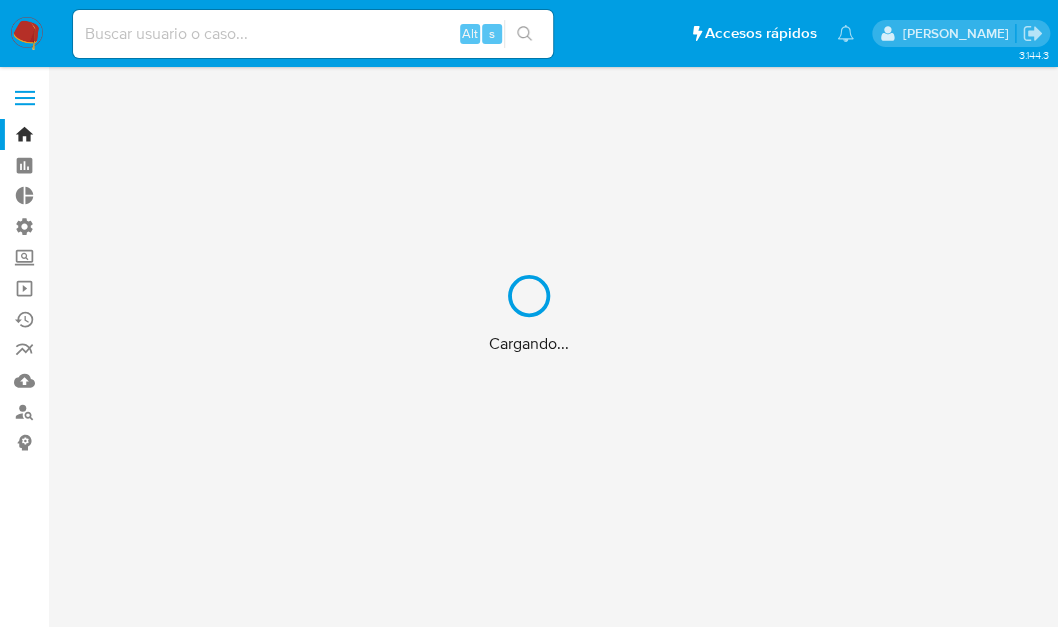 click on "Cargando..." at bounding box center [529, 313] 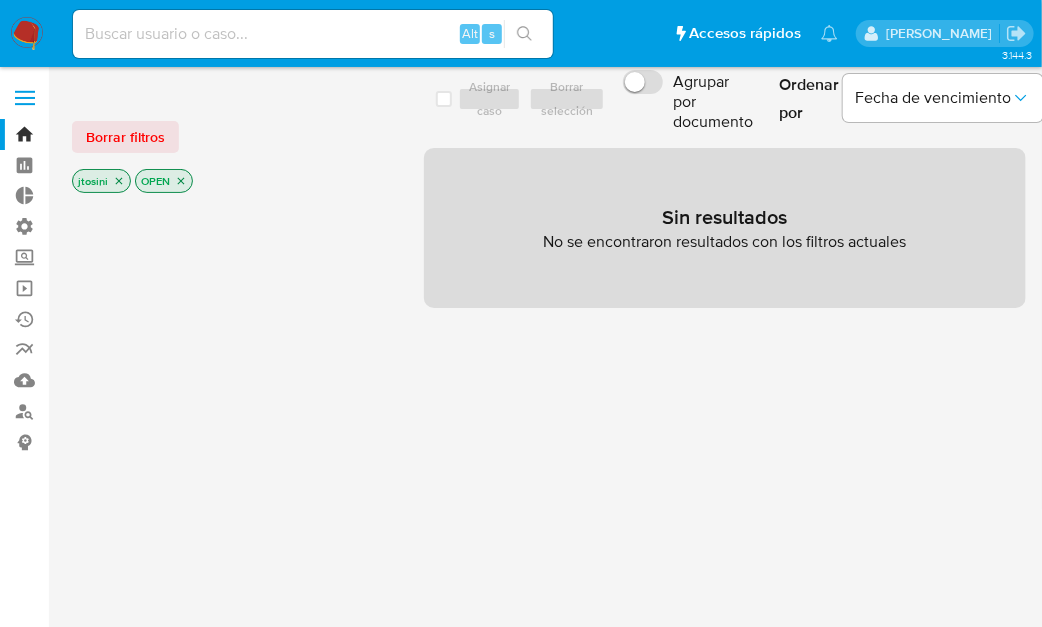 click at bounding box center (313, 34) 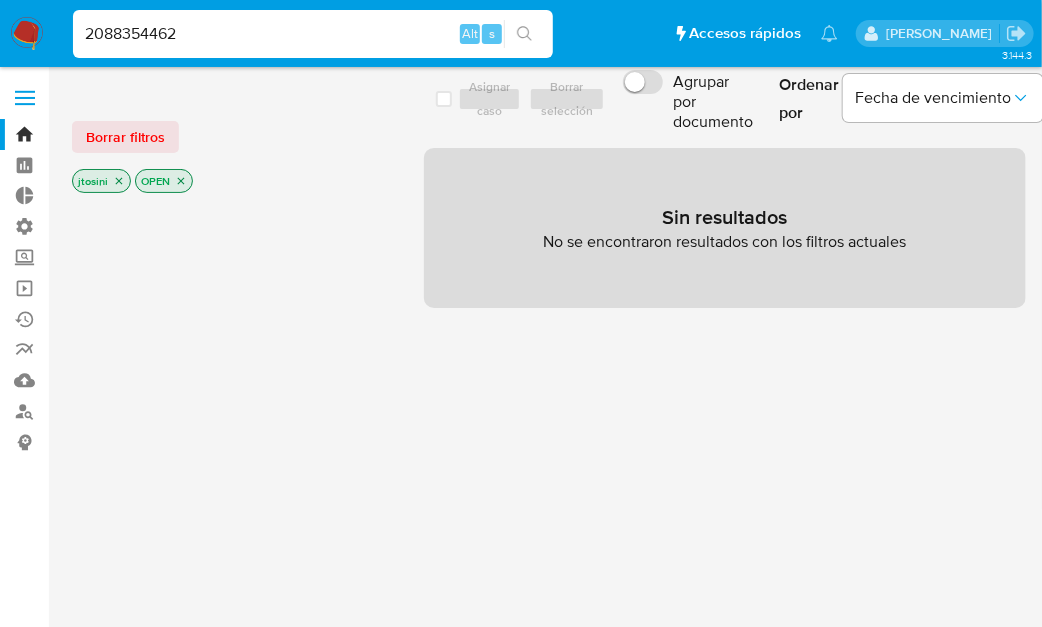 type on "2088354462" 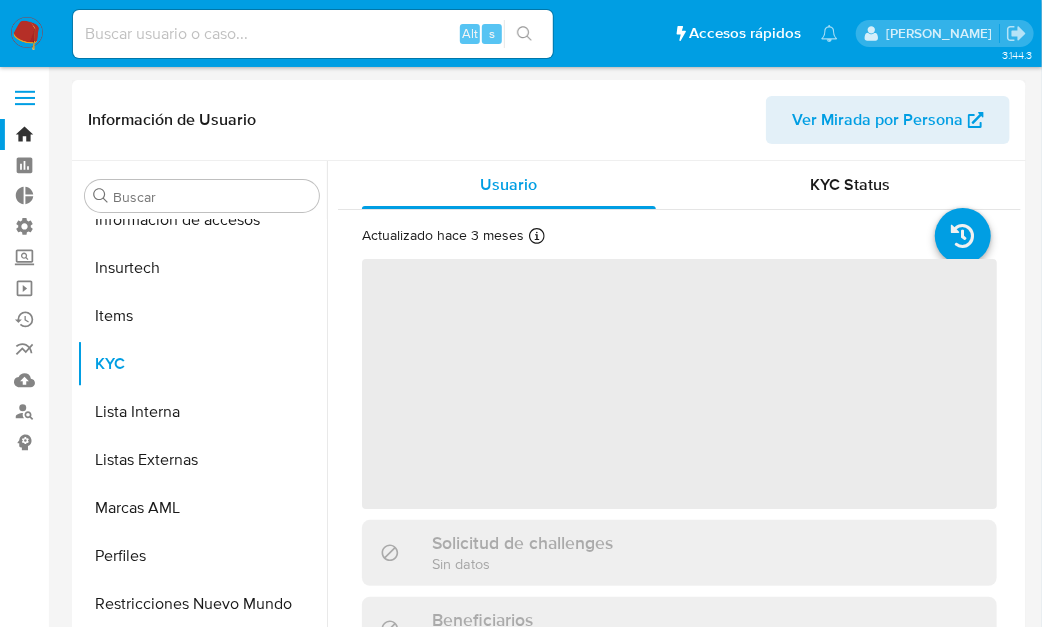 scroll, scrollTop: 796, scrollLeft: 0, axis: vertical 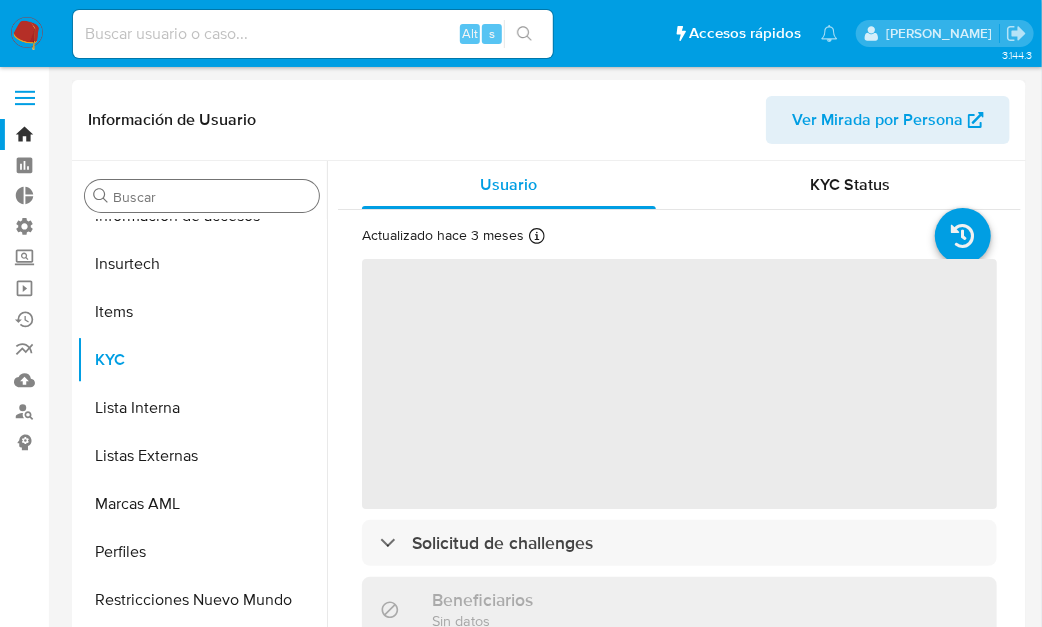 click on "Buscar" at bounding box center [212, 197] 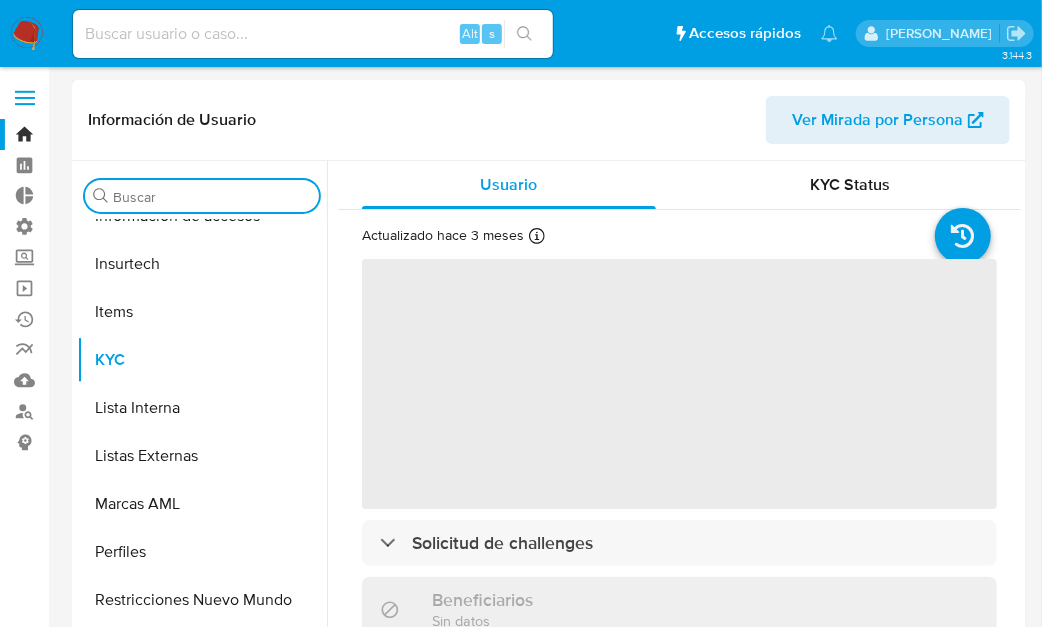click on "Buscar" at bounding box center (212, 197) 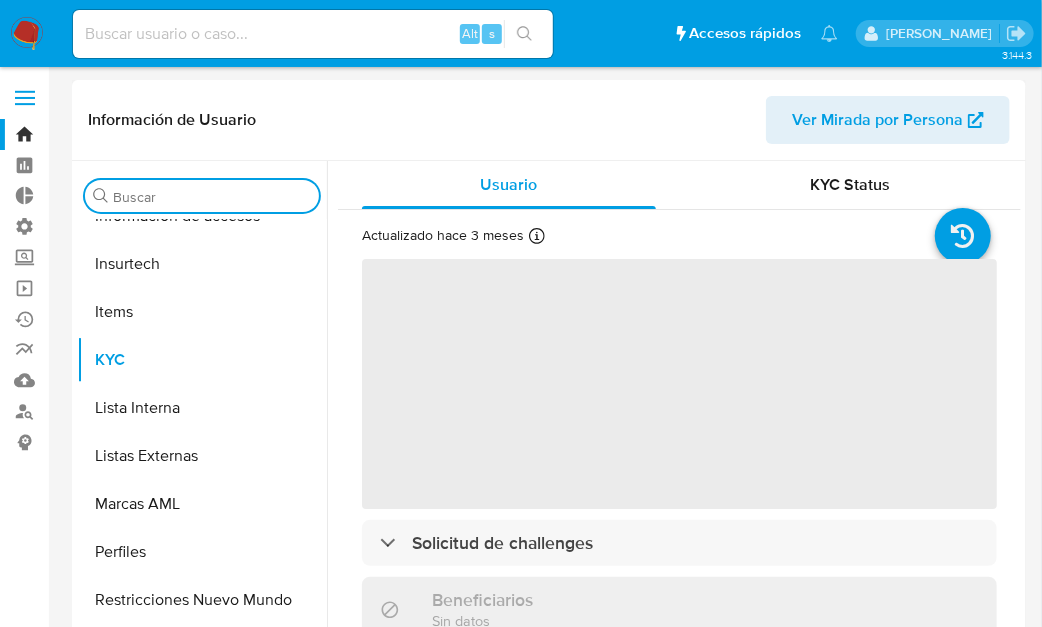 select on "10" 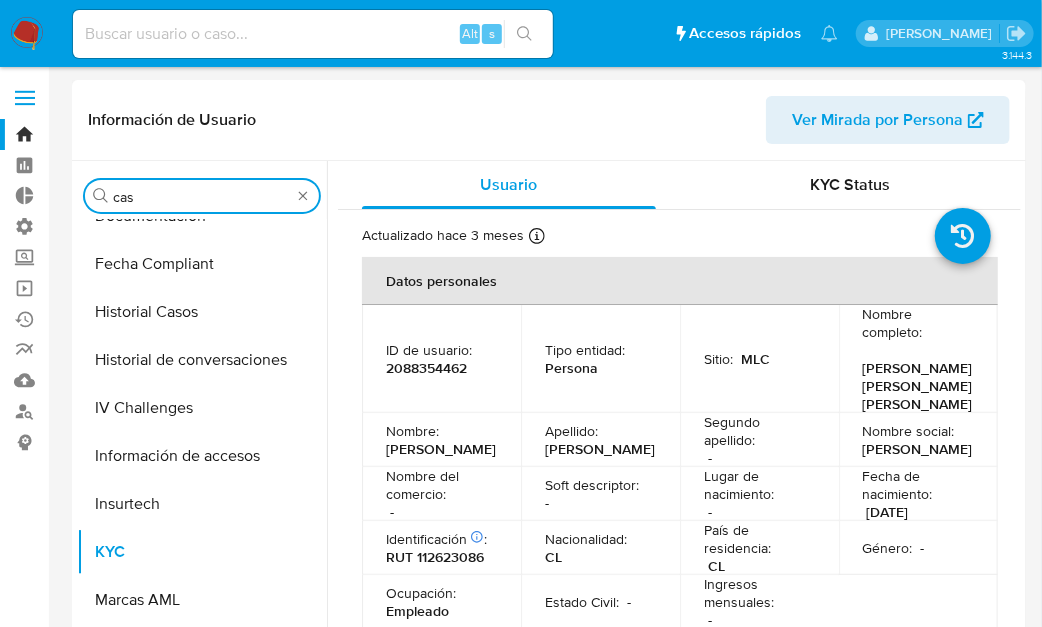 scroll, scrollTop: 0, scrollLeft: 0, axis: both 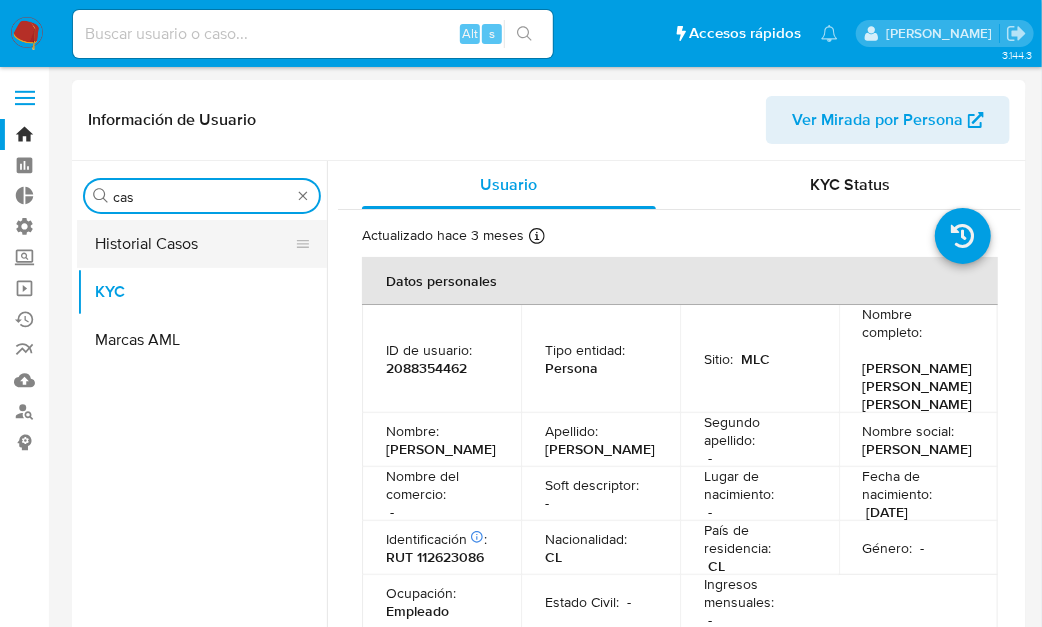 click on "Historial Casos" at bounding box center (194, 244) 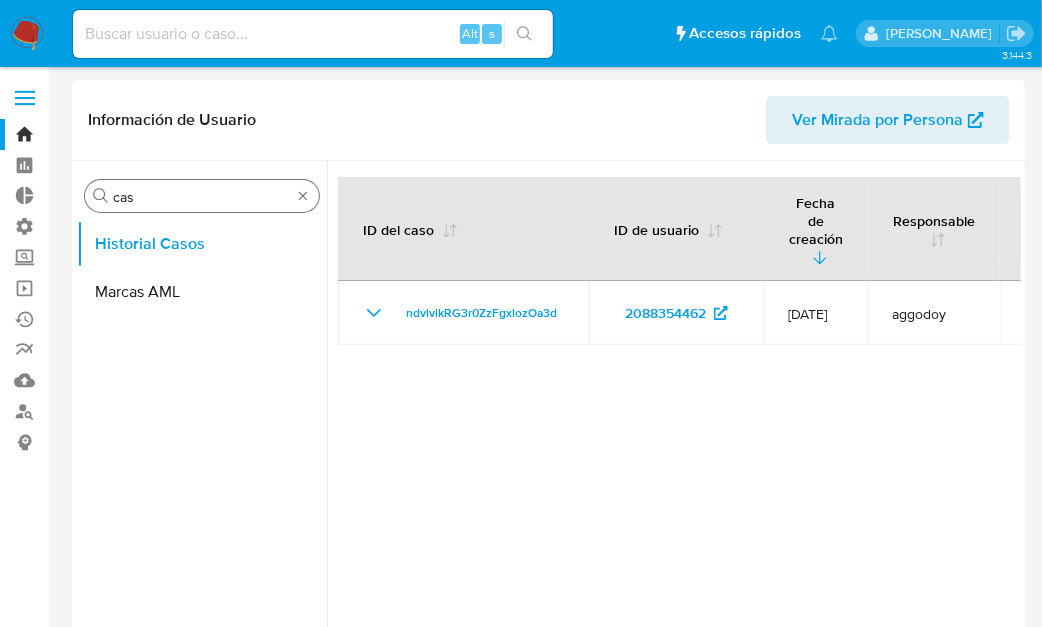 click on "cas" at bounding box center (202, 197) 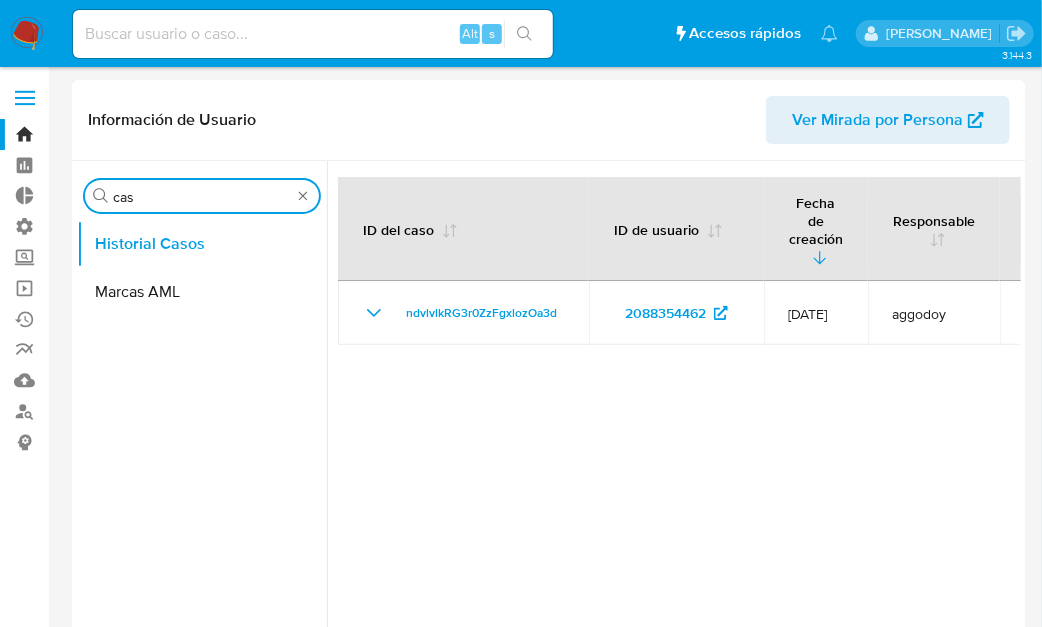 click on "cas" at bounding box center (202, 197) 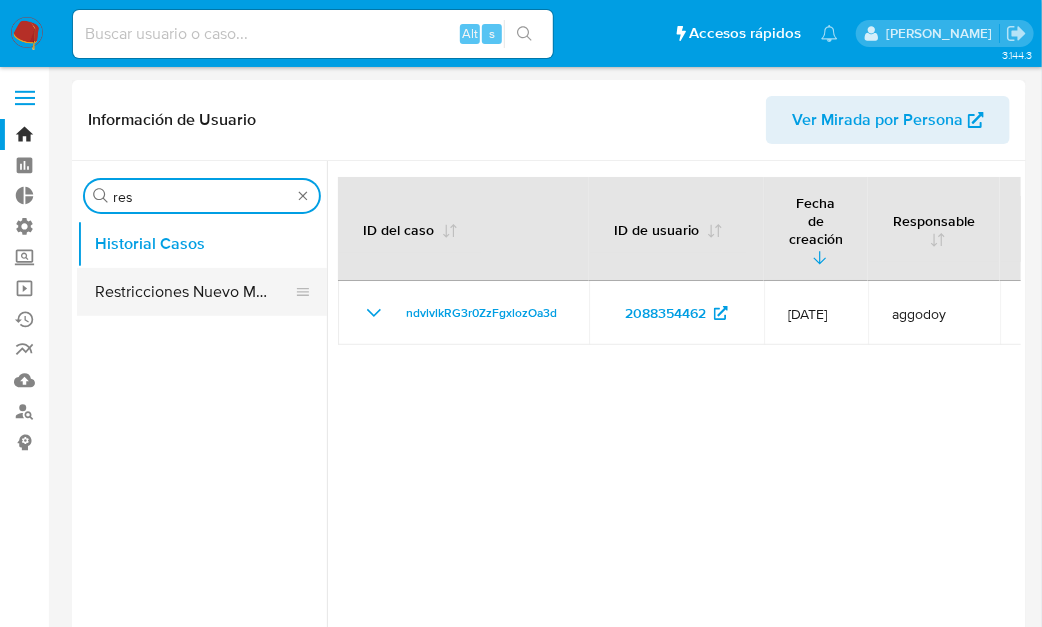 type on "res" 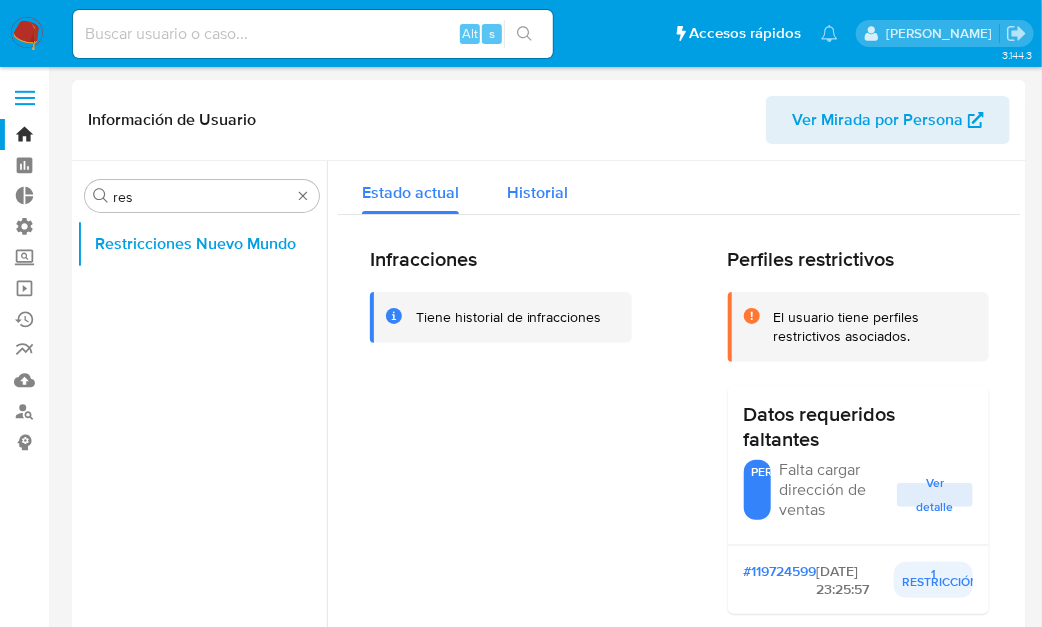 click on "Historial" at bounding box center [537, 192] 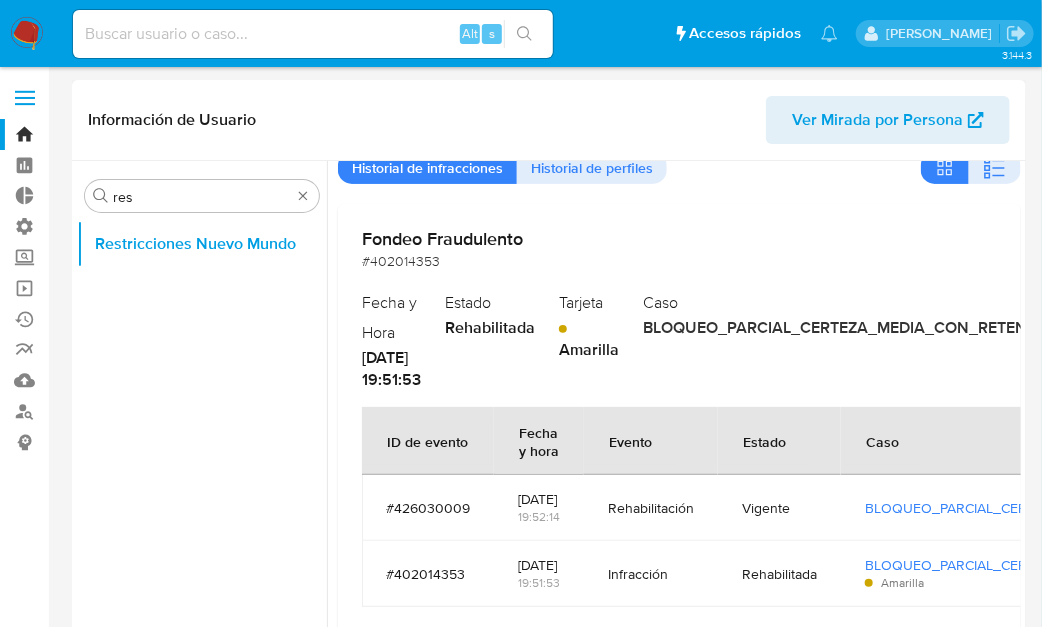 scroll, scrollTop: 140, scrollLeft: 0, axis: vertical 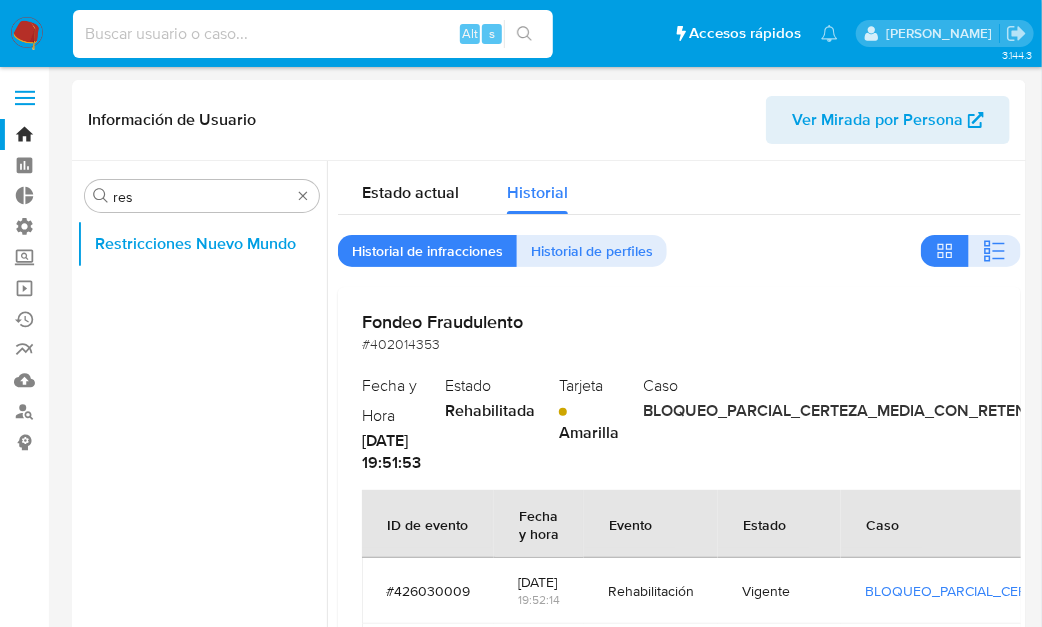 click at bounding box center (313, 34) 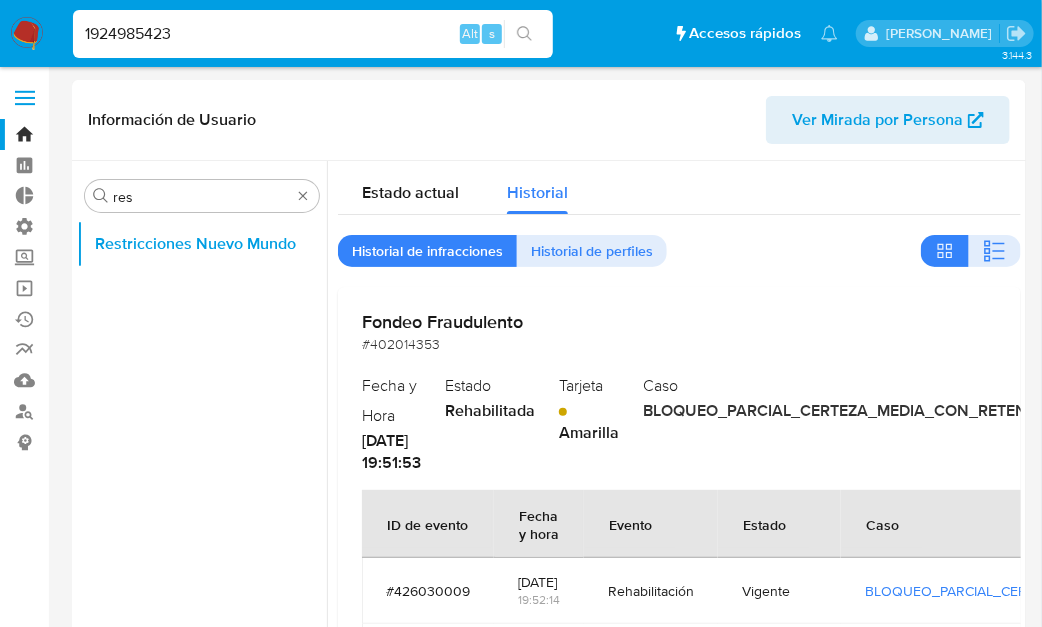 type on "1924985423" 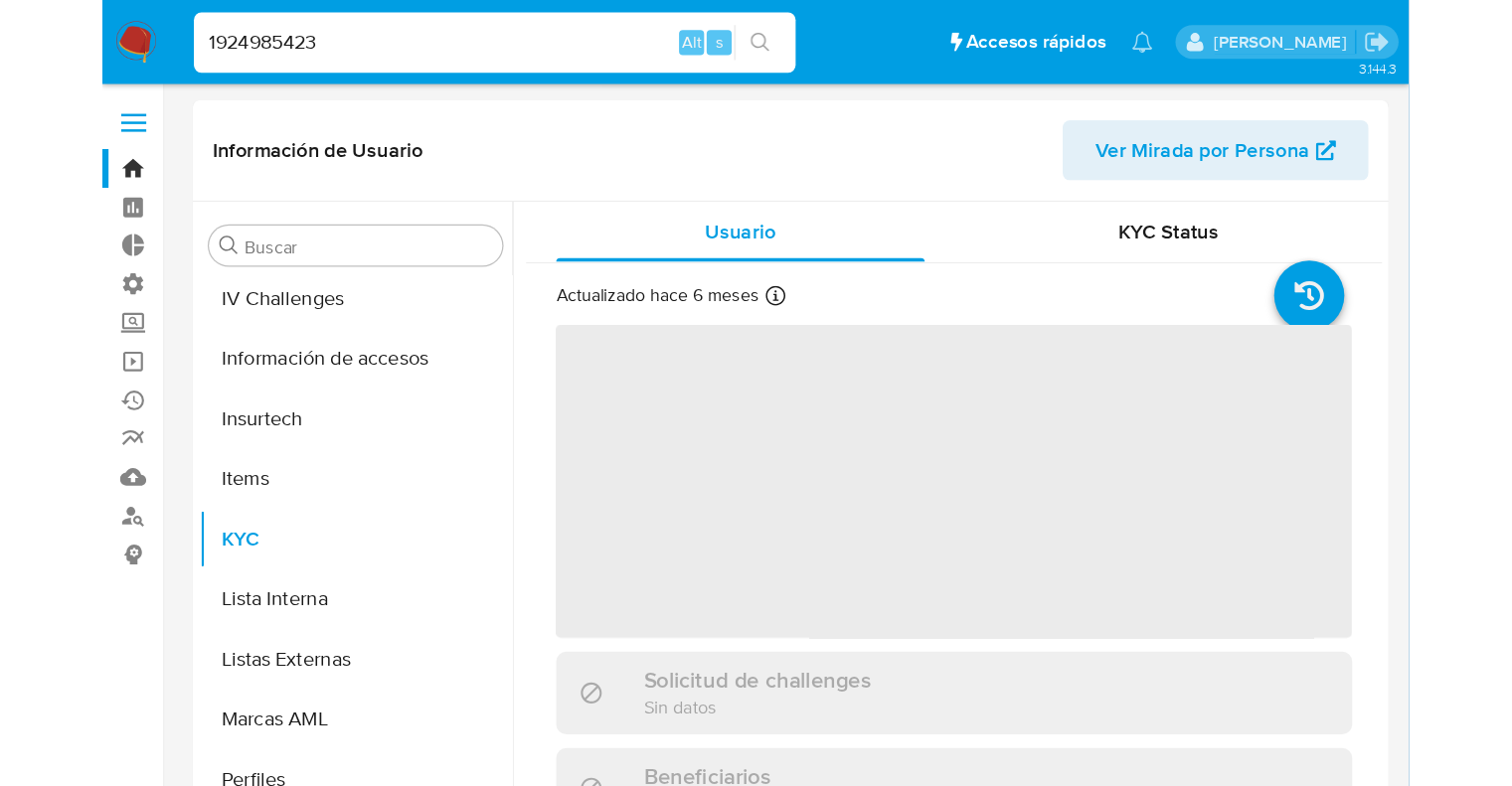 scroll, scrollTop: 791, scrollLeft: 0, axis: vertical 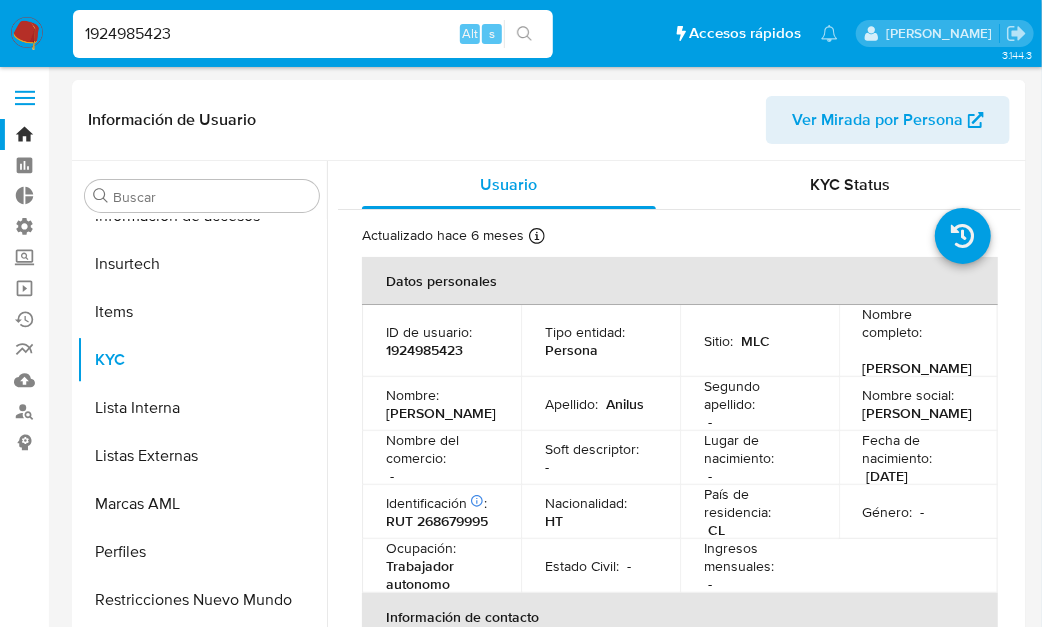select on "10" 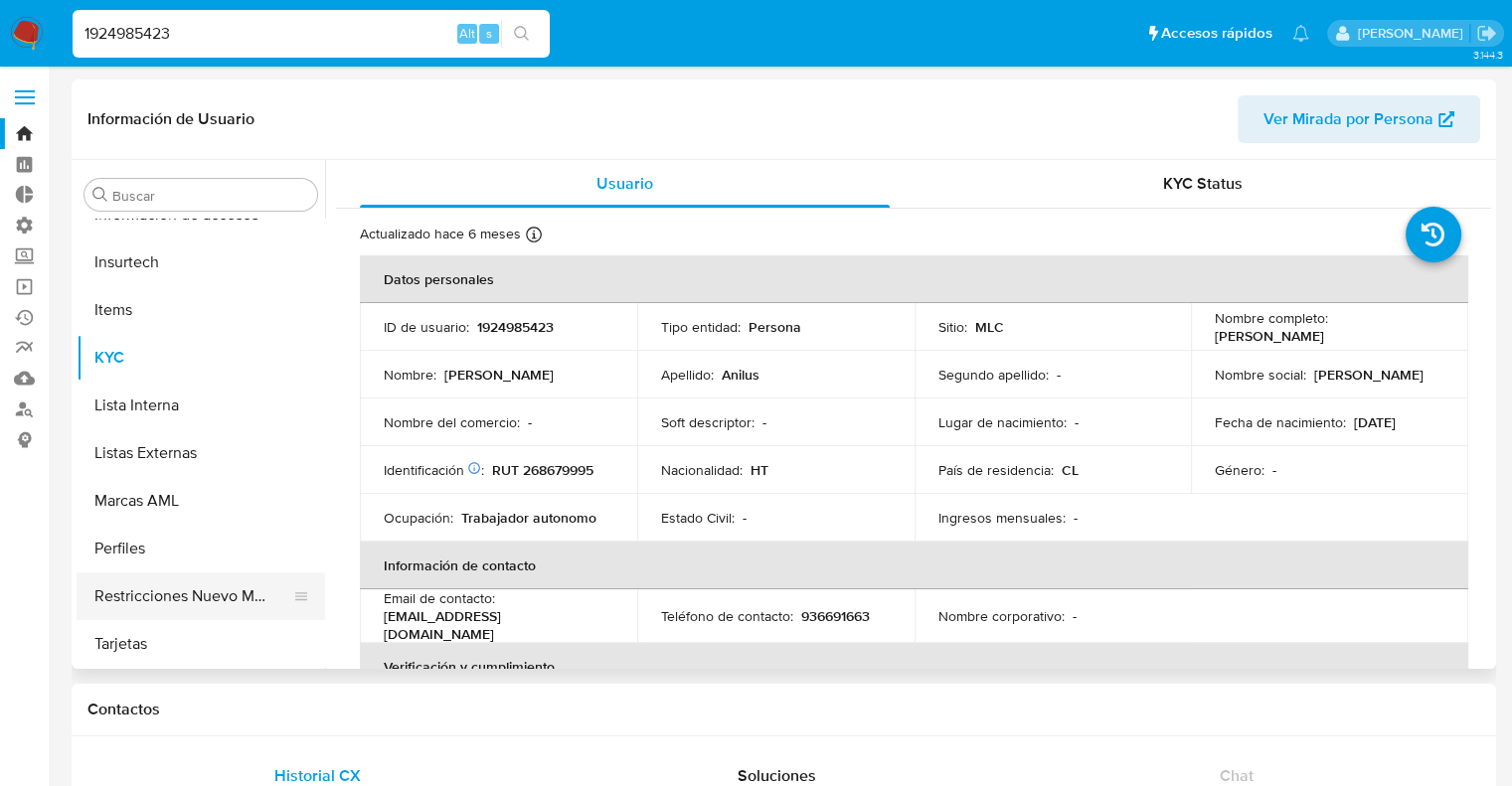 click on "Restricciones Nuevo Mundo" at bounding box center [193, 596] 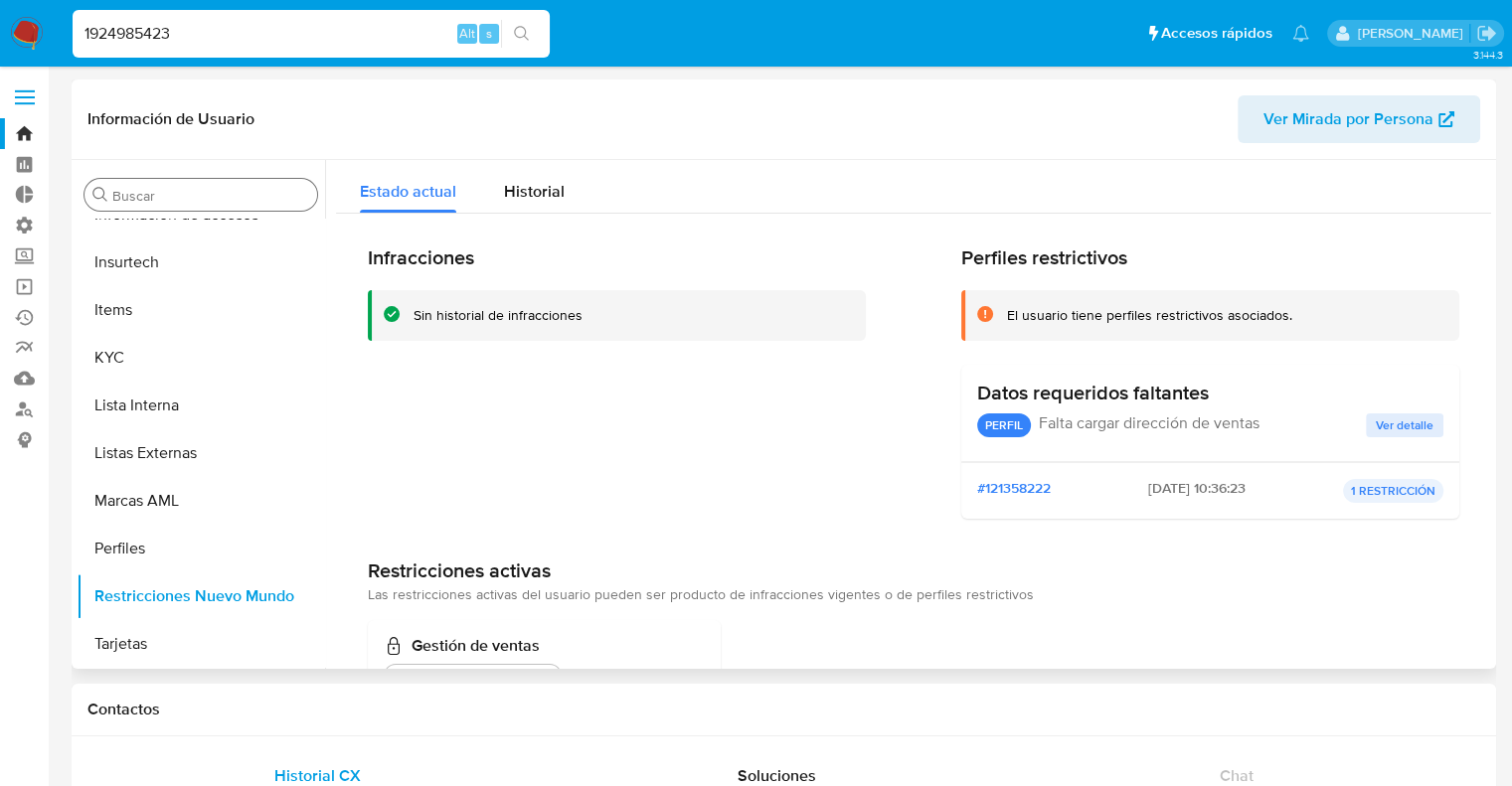 click on "Buscar" at bounding box center (211, 196) 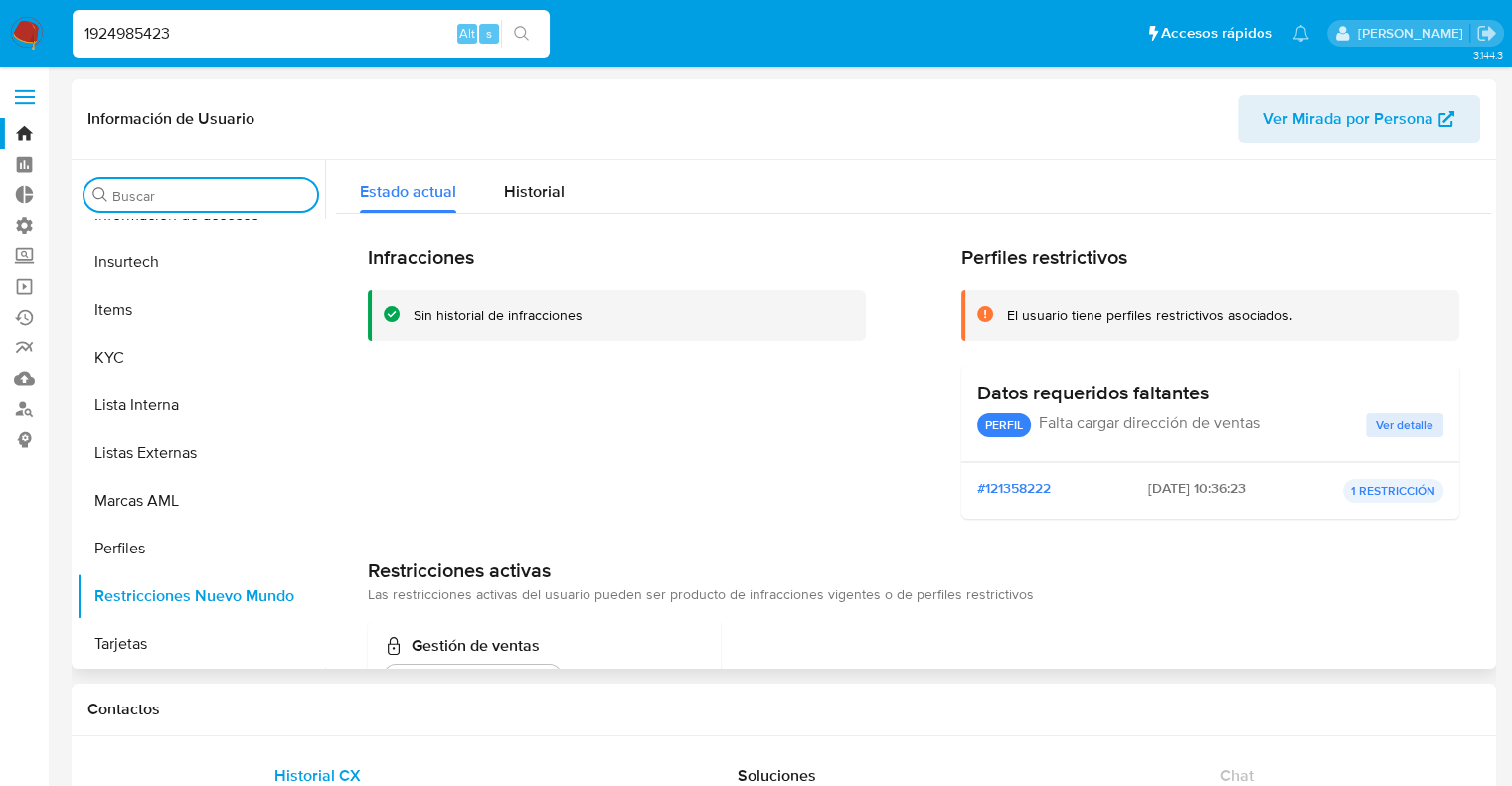 click on "Buscar" at bounding box center [211, 196] 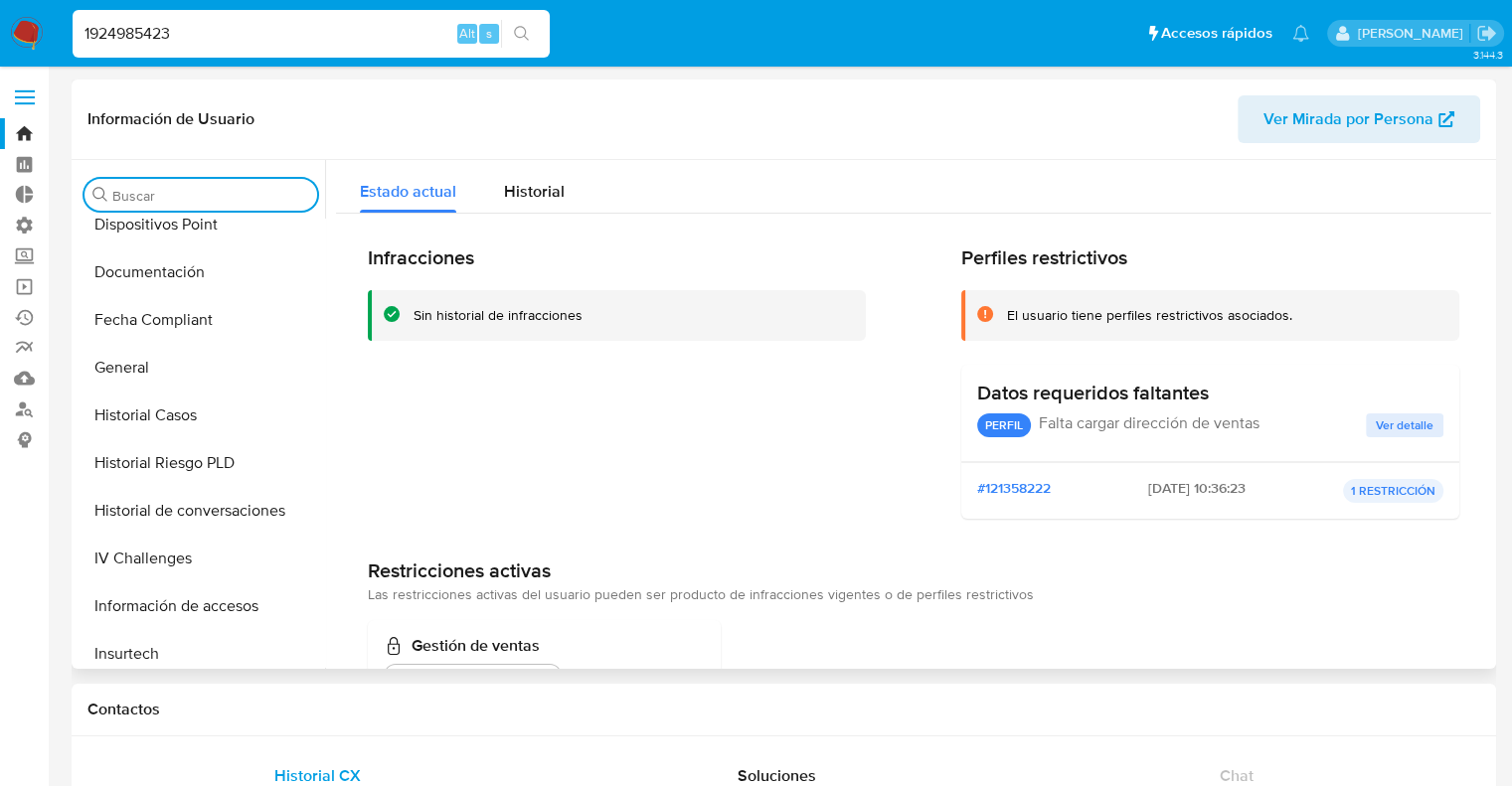 scroll, scrollTop: 0, scrollLeft: 0, axis: both 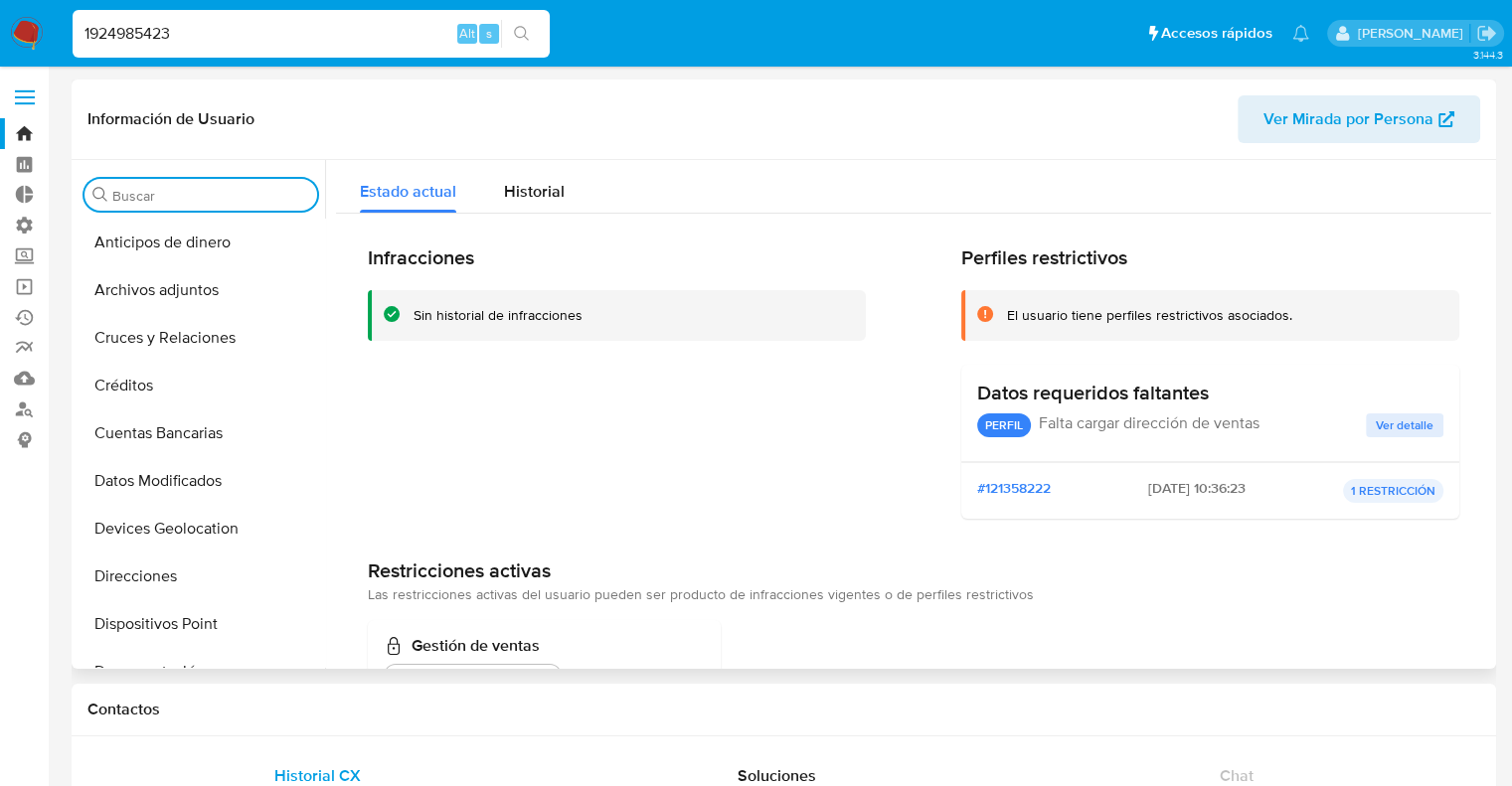 click on "Buscar" at bounding box center [211, 196] 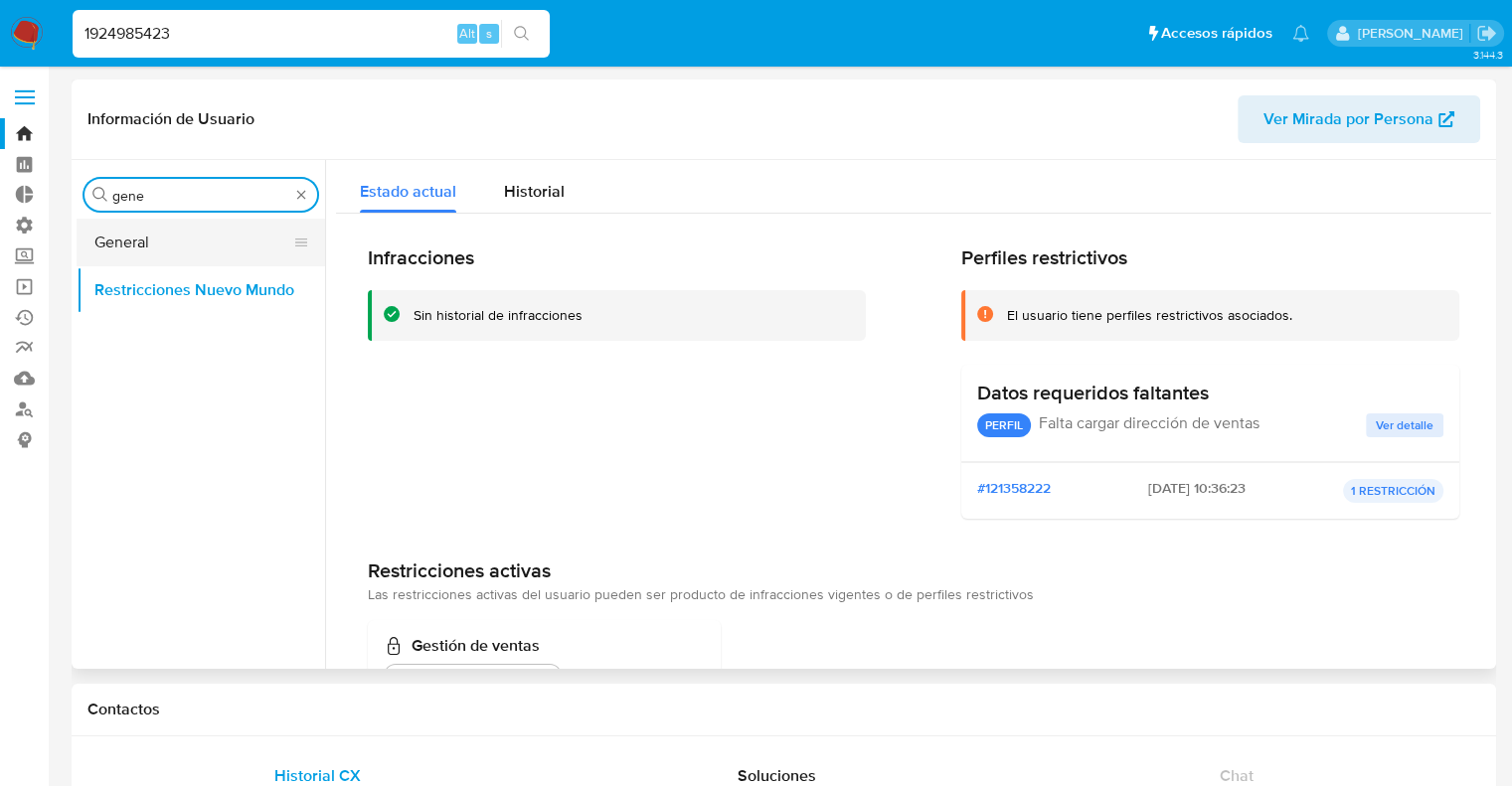 click on "General" at bounding box center [193, 242] 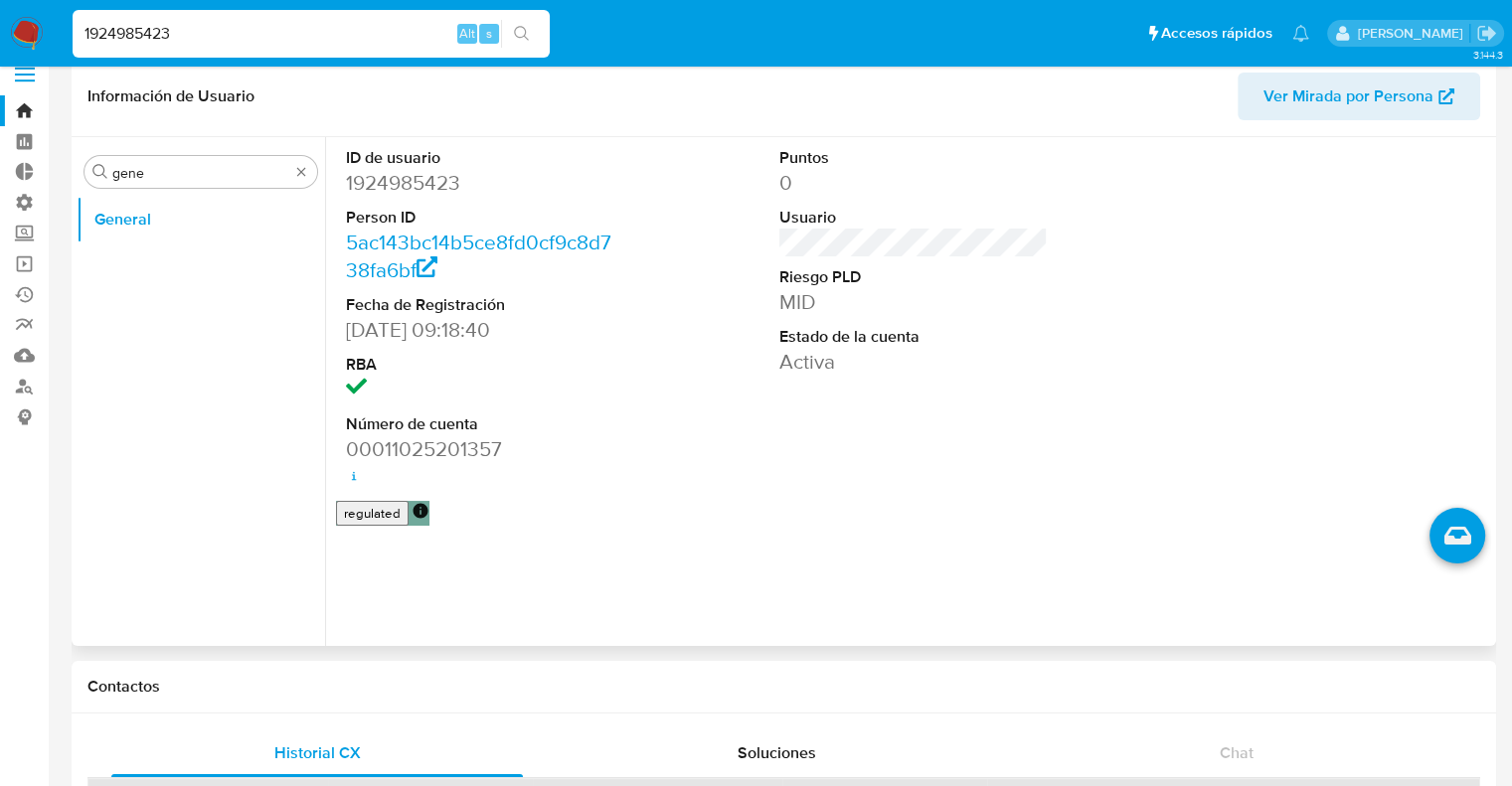scroll, scrollTop: 0, scrollLeft: 0, axis: both 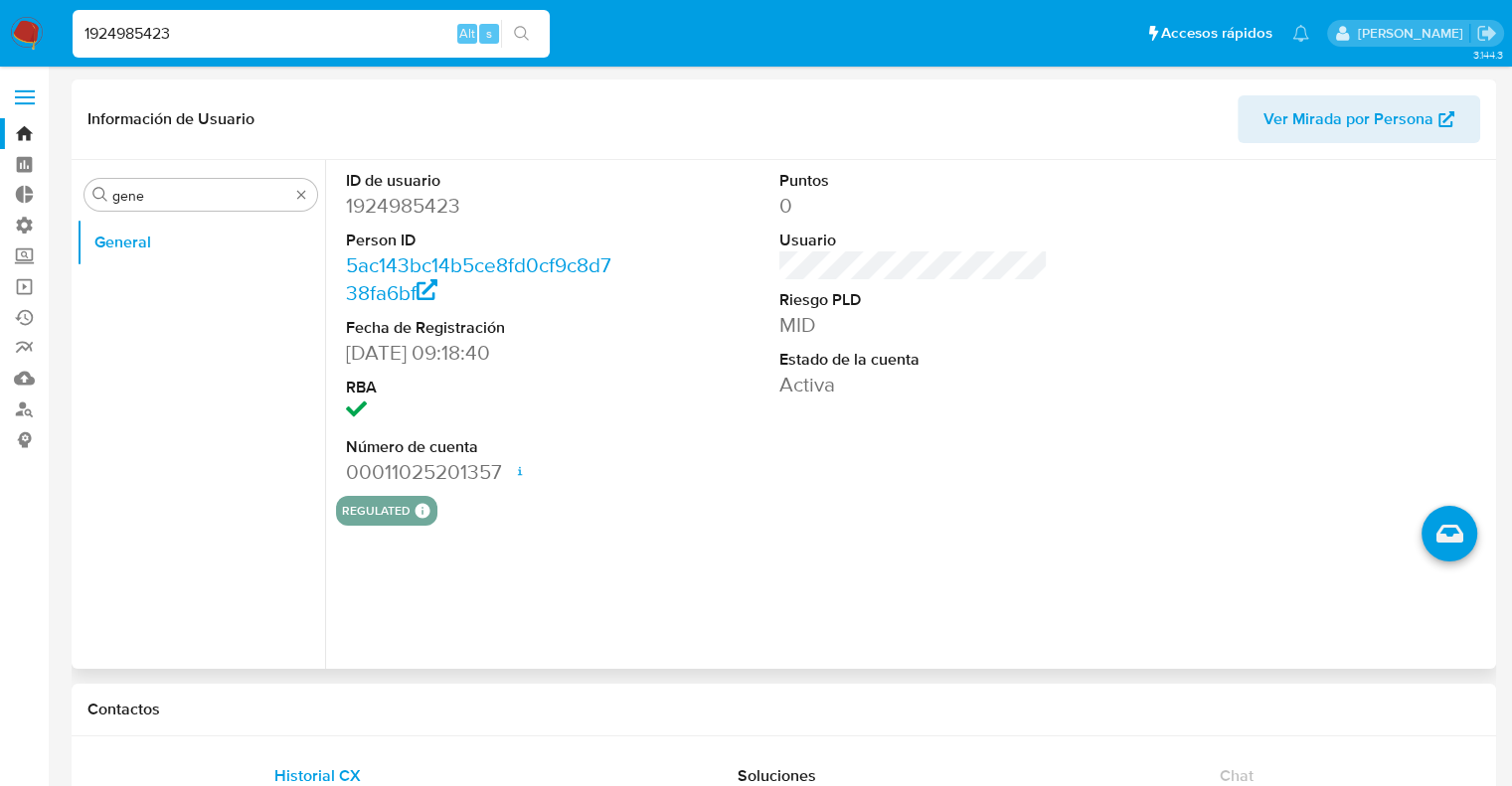 click on "Buscar gene General" at bounding box center (201, 415) 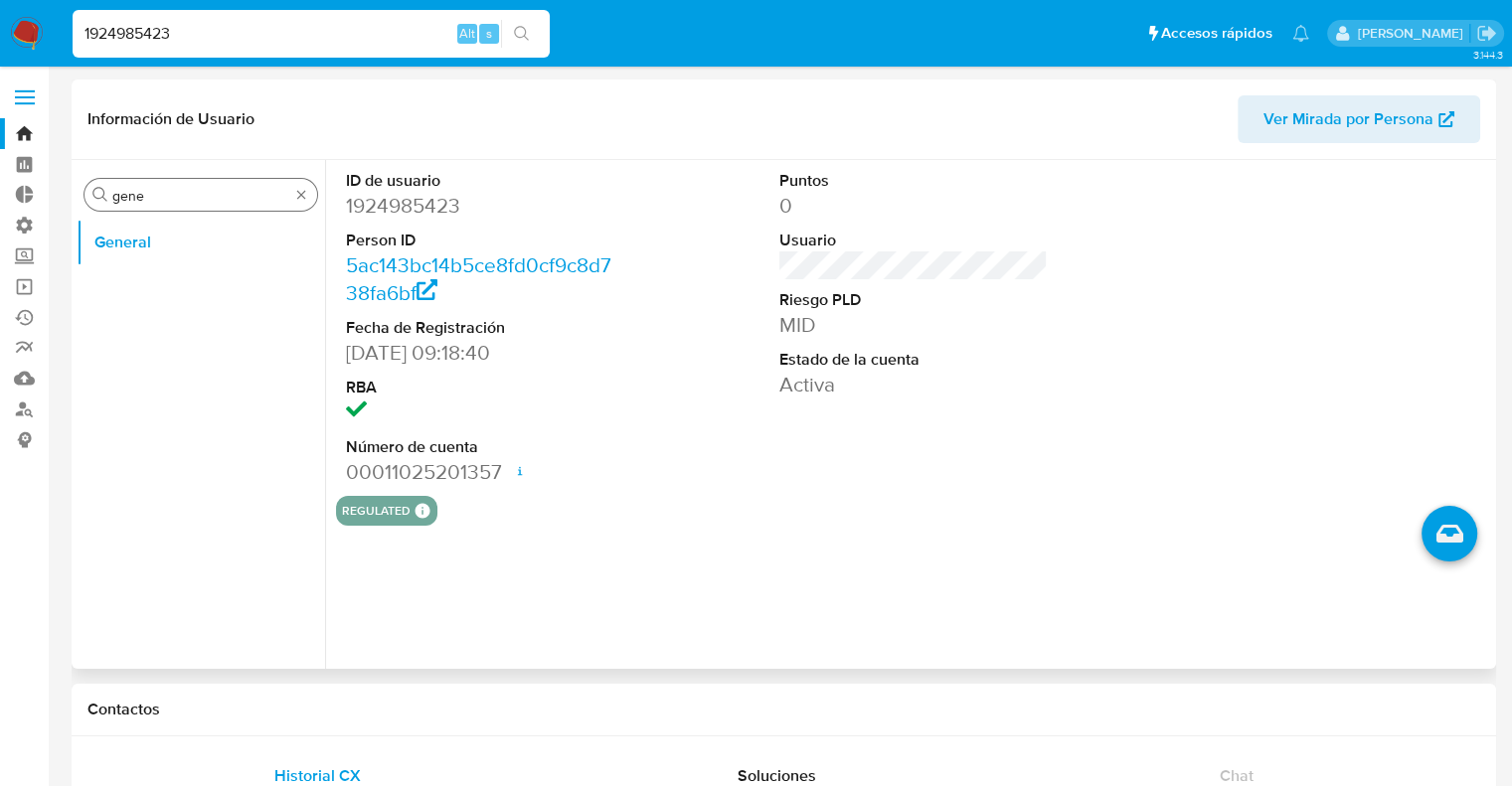 click on "Buscar gene" at bounding box center (201, 195) 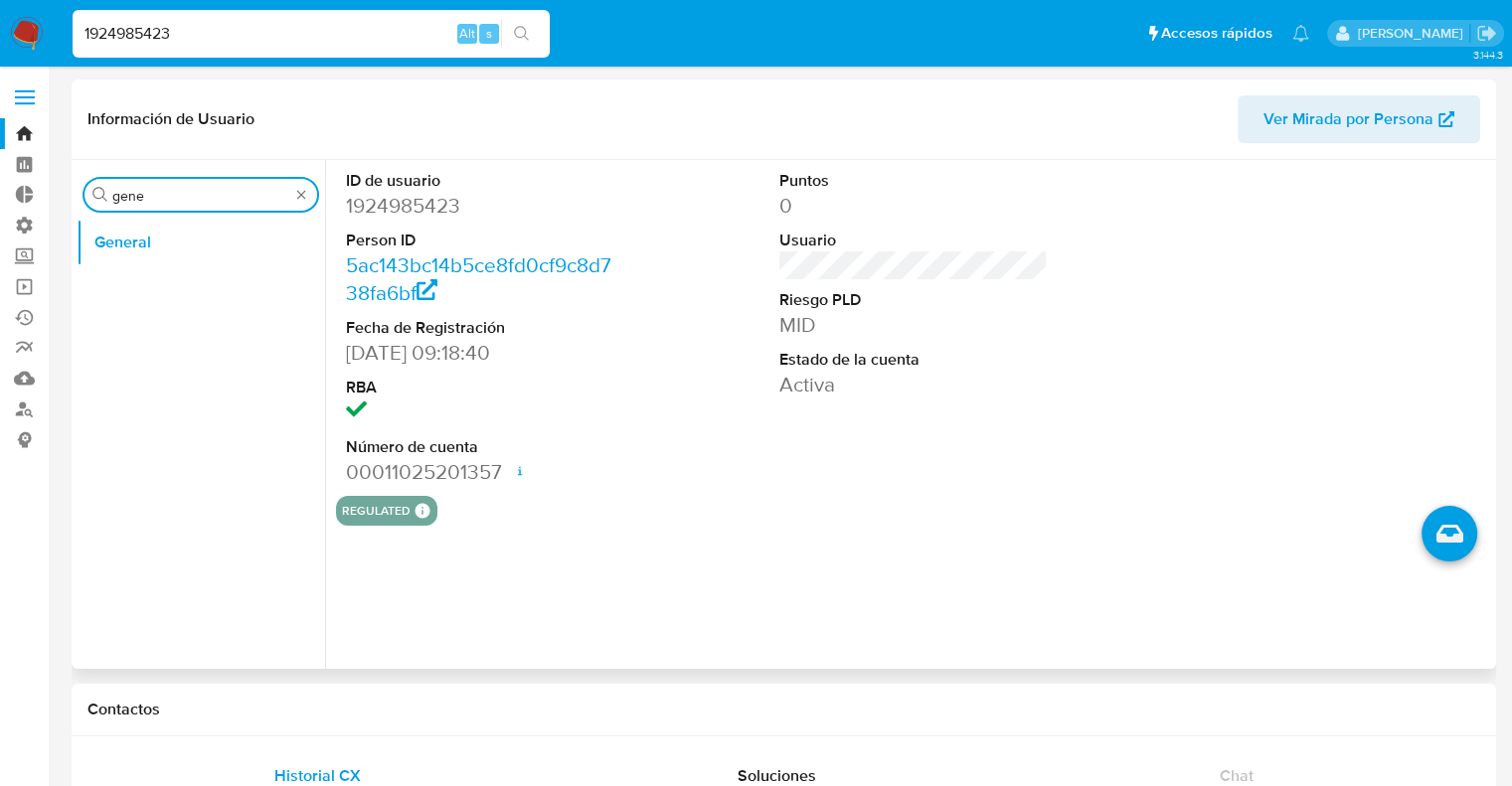click on "gene" at bounding box center (201, 196) 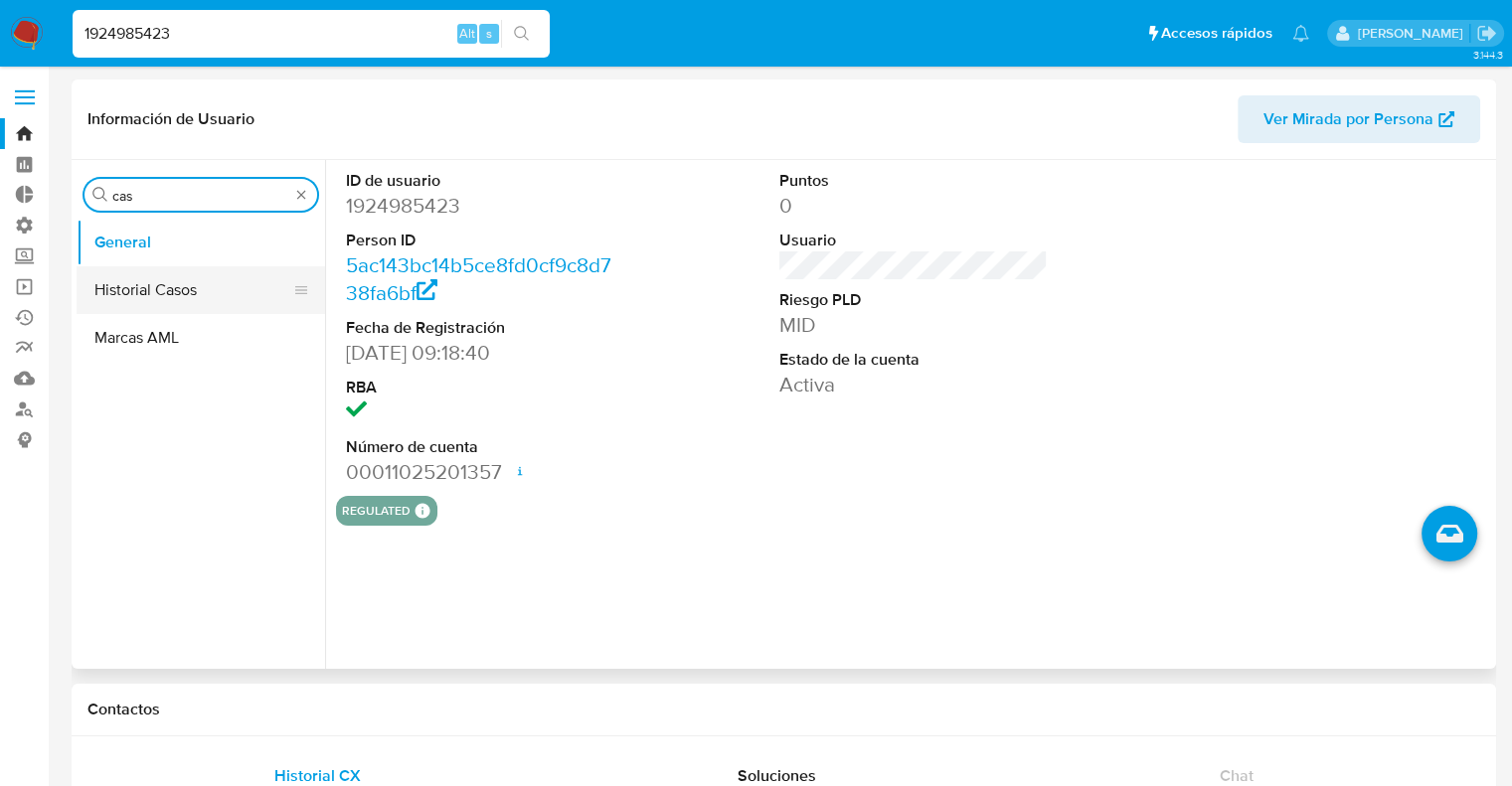type on "cas" 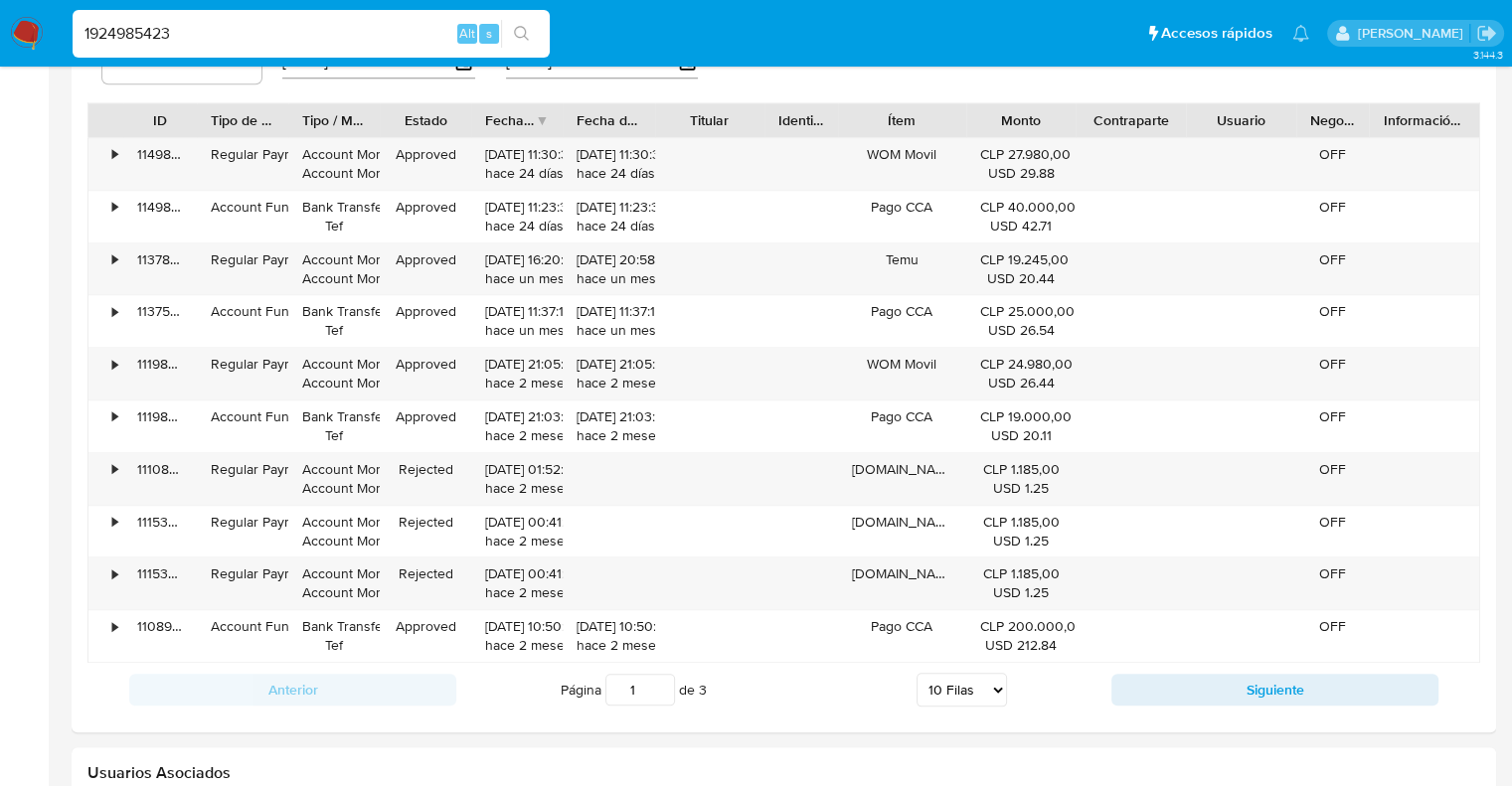 scroll, scrollTop: 2250, scrollLeft: 0, axis: vertical 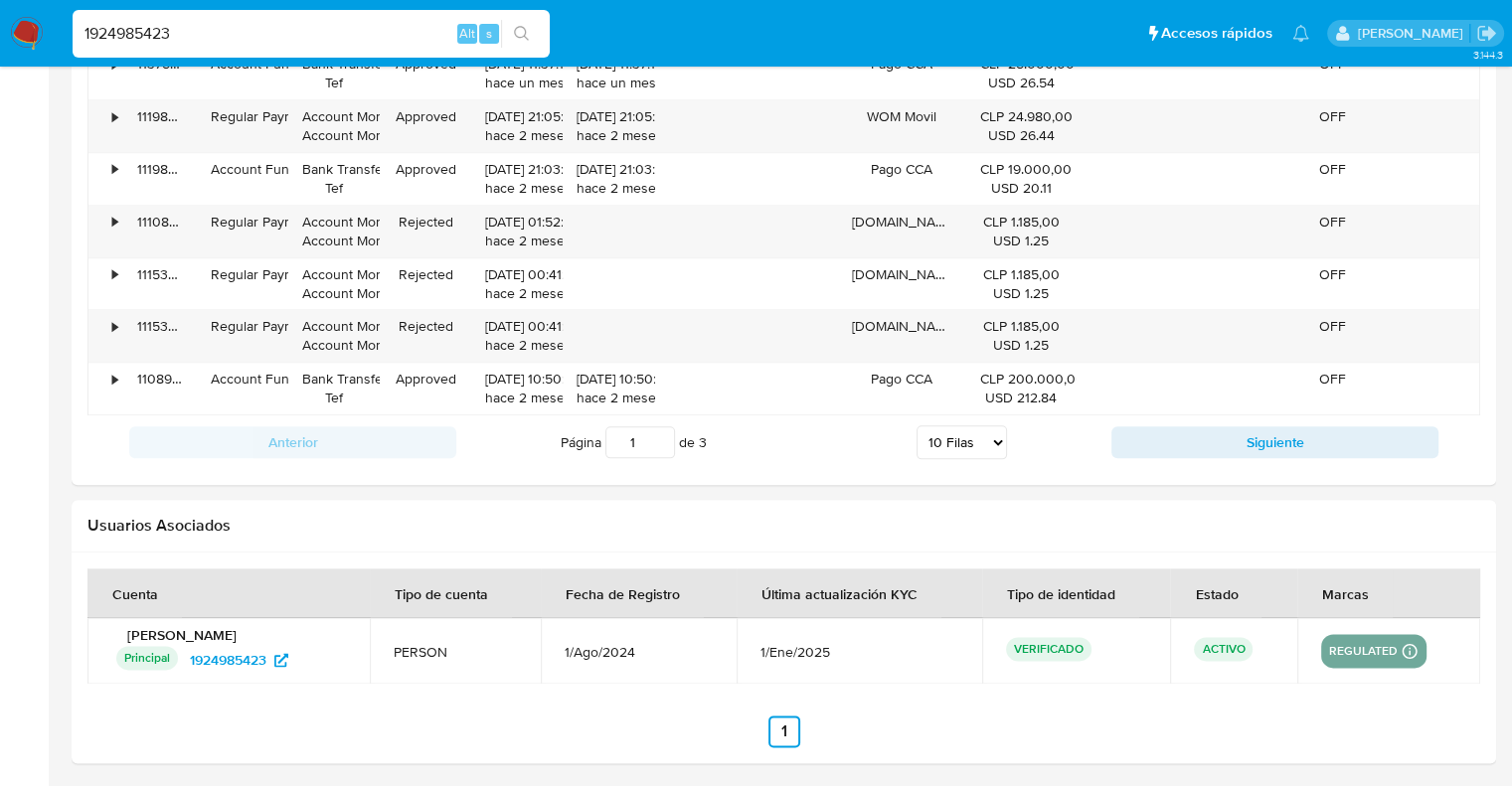 click on "Anterior 1 Siguiente" at bounding box center (783, 731) 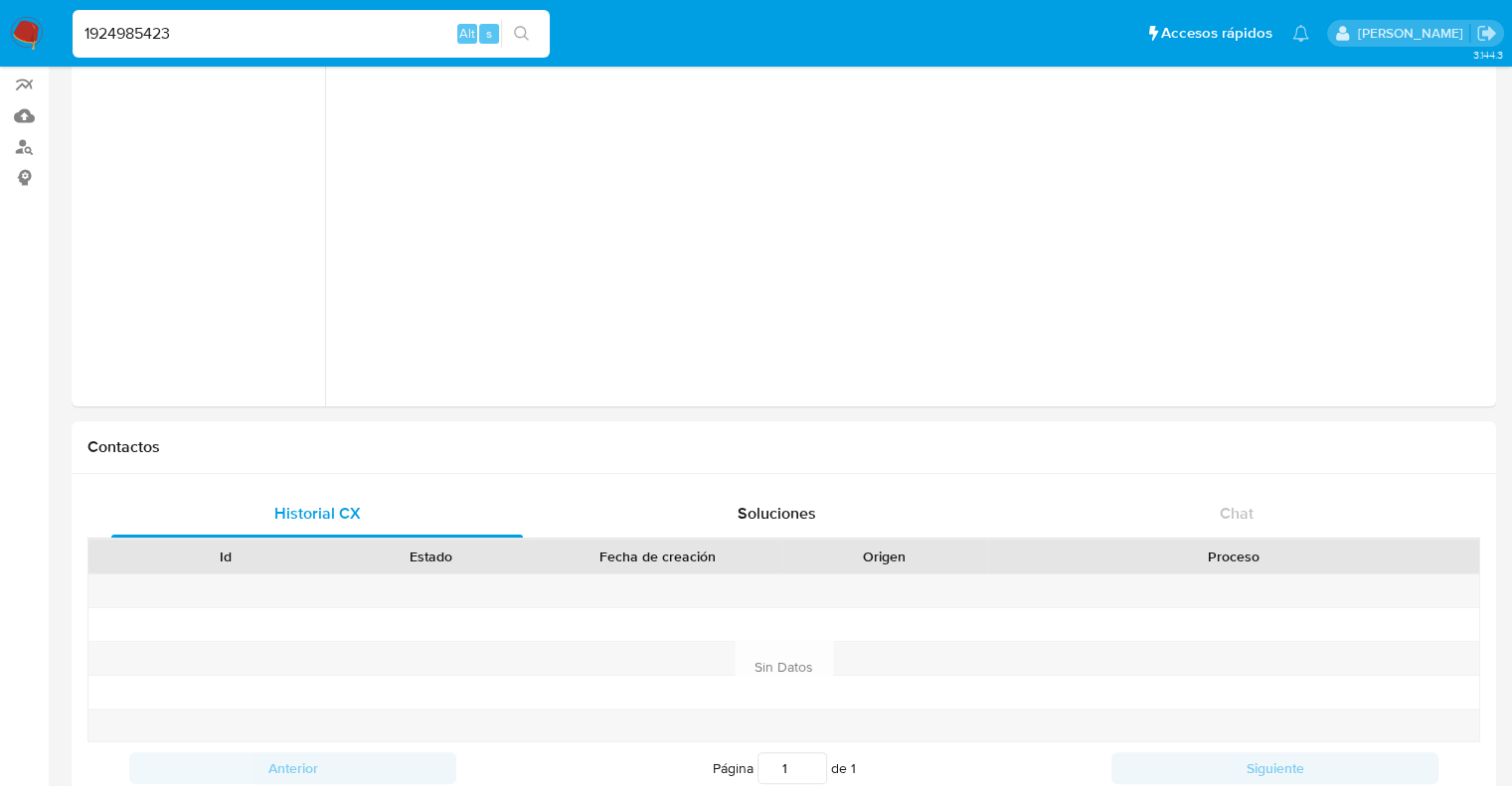 scroll, scrollTop: 0, scrollLeft: 0, axis: both 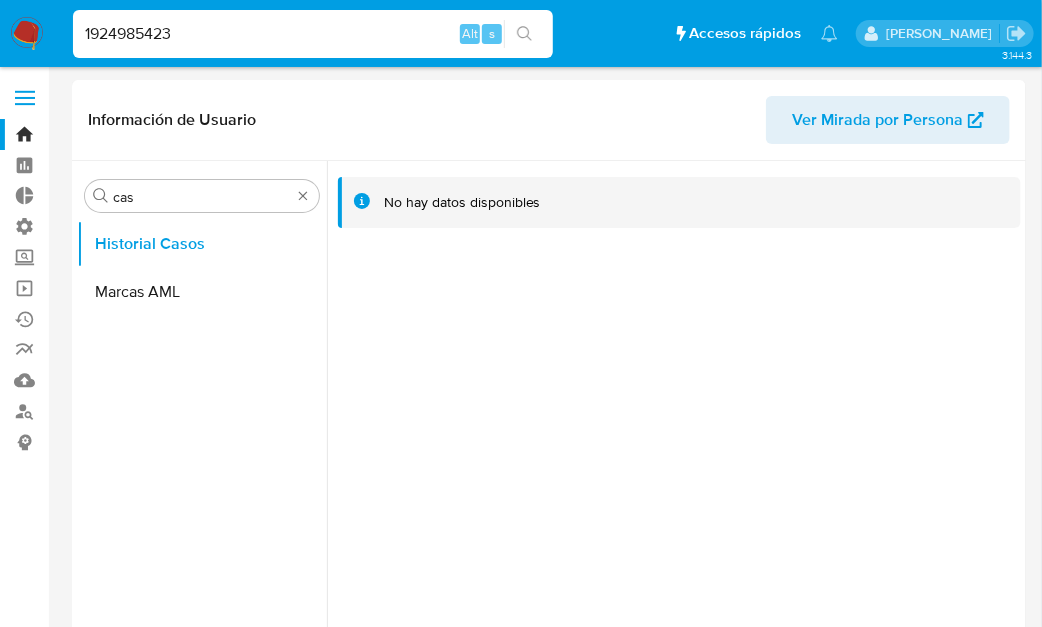 click on "1924985423" at bounding box center [313, 34] 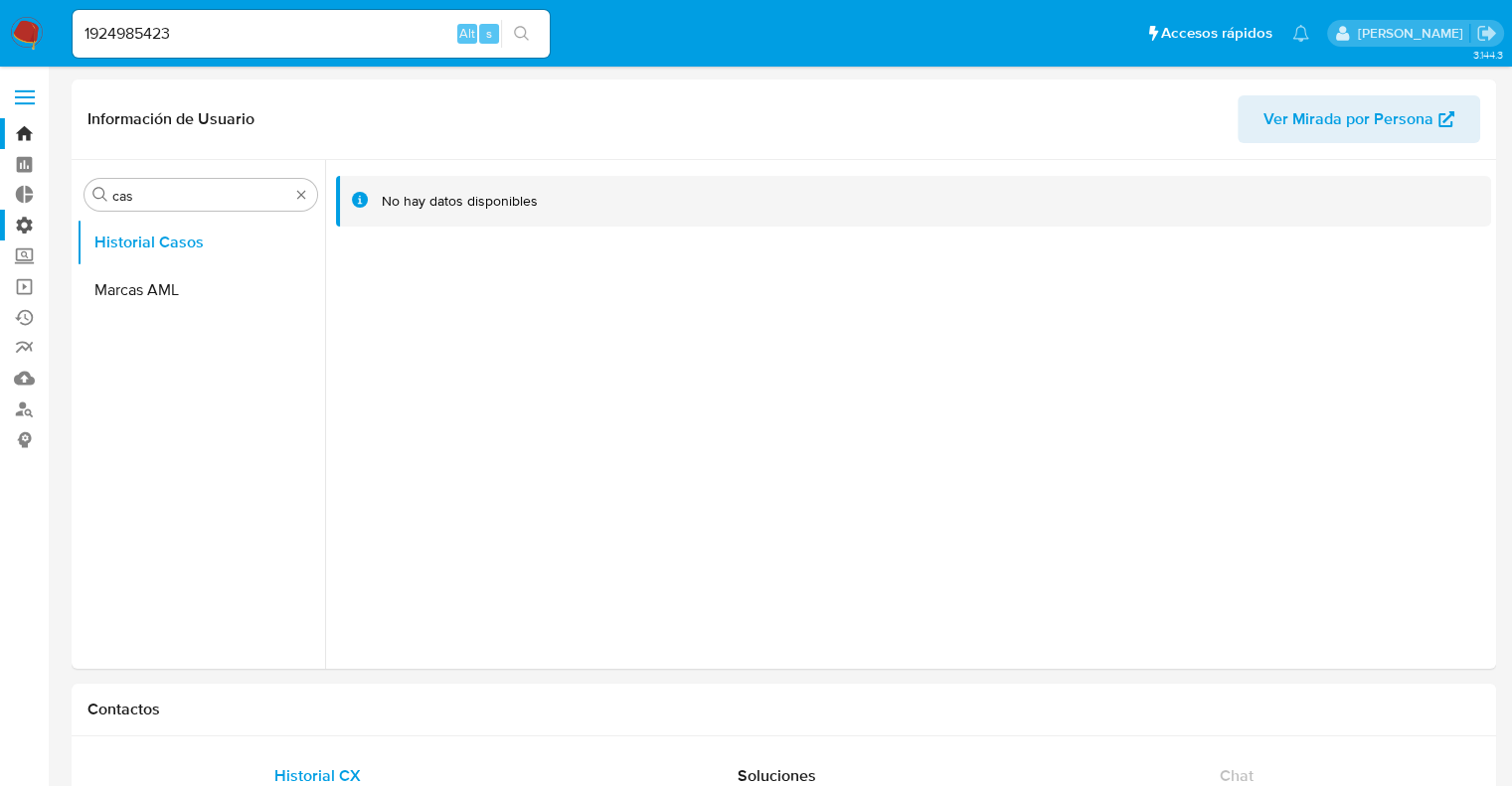 click on "Administración" at bounding box center [118, 225] 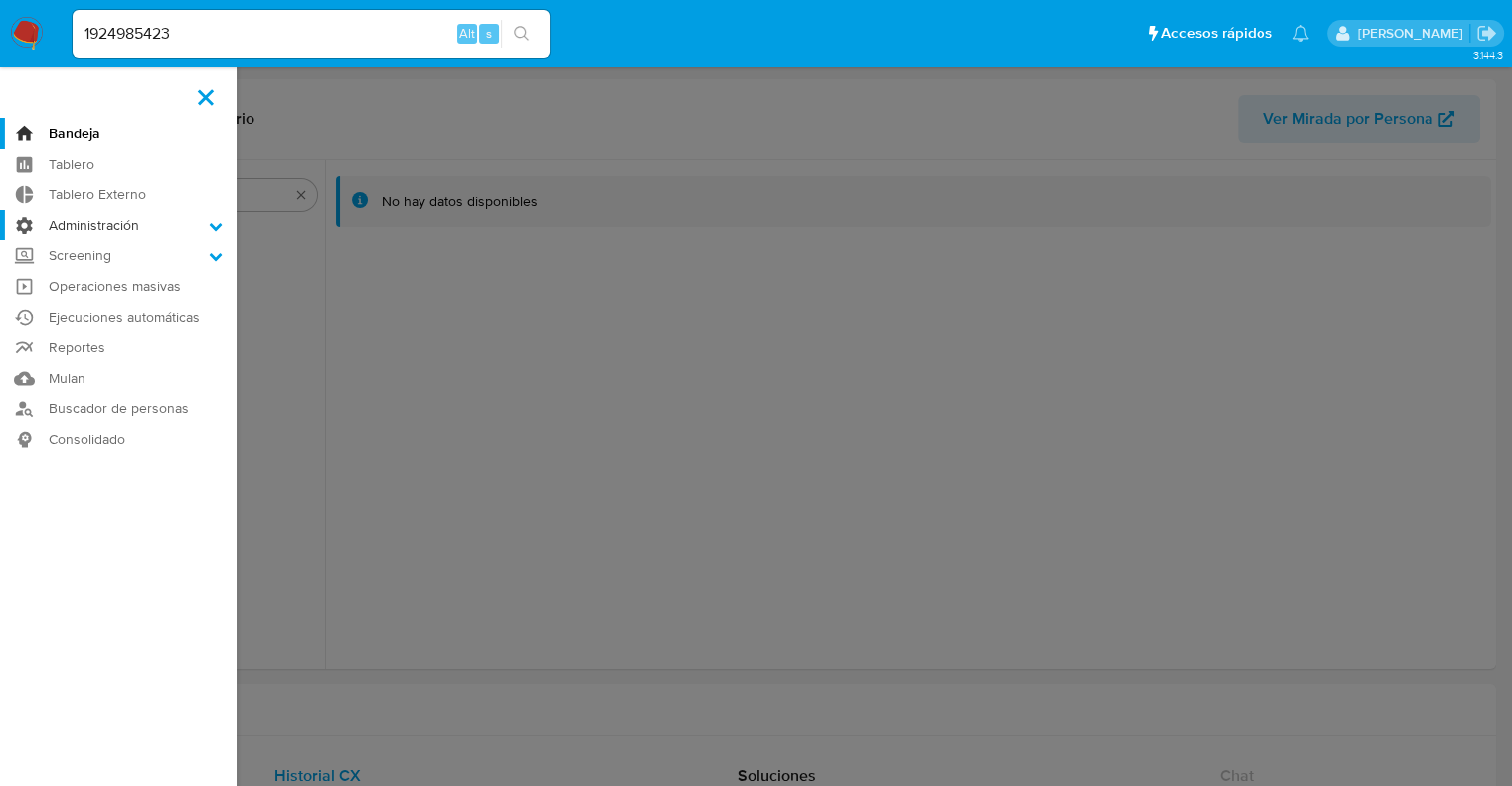 click on "Administración" at bounding box center [0, 0] 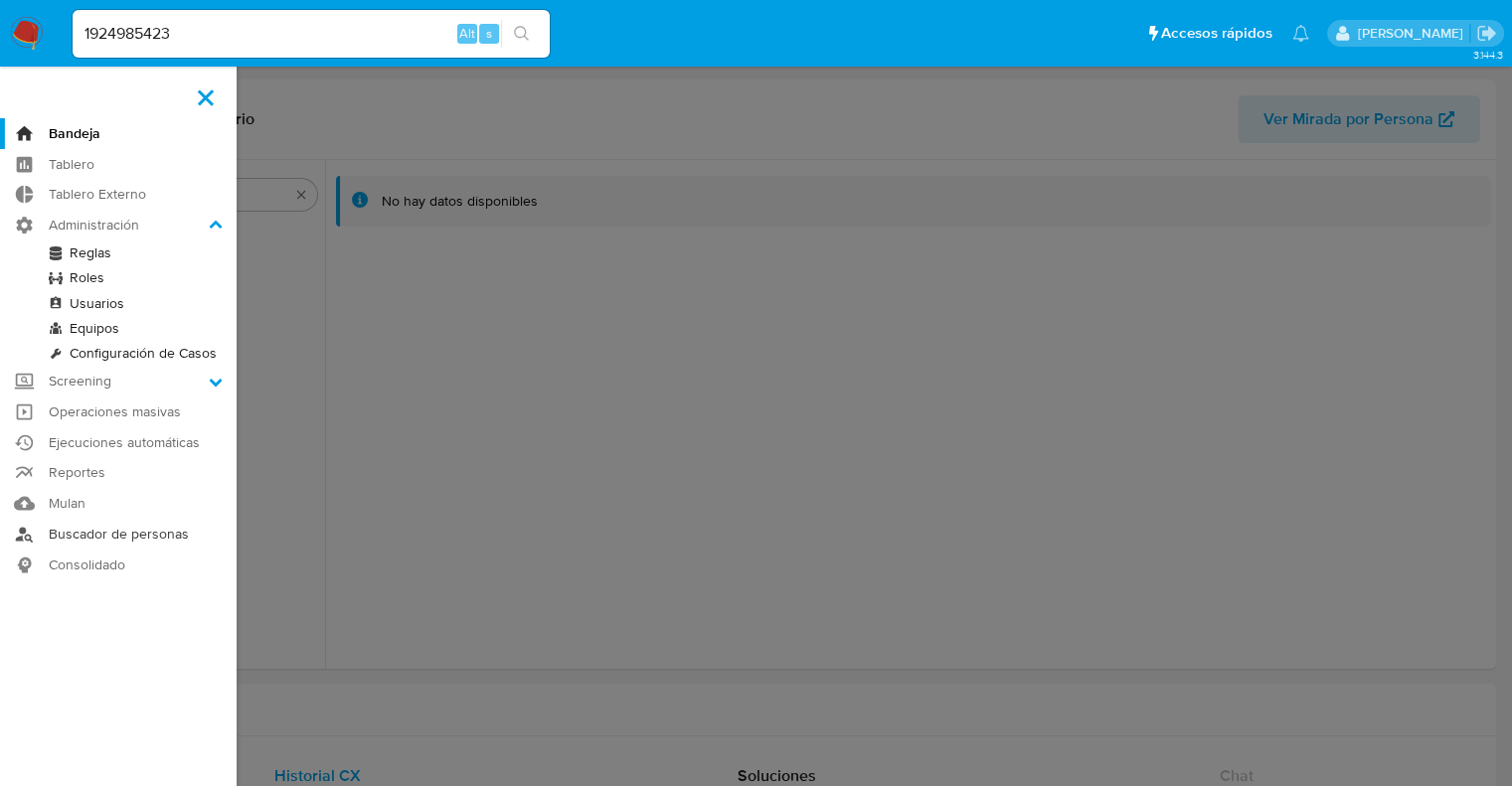 click on "Buscador de personas" at bounding box center [118, 534] 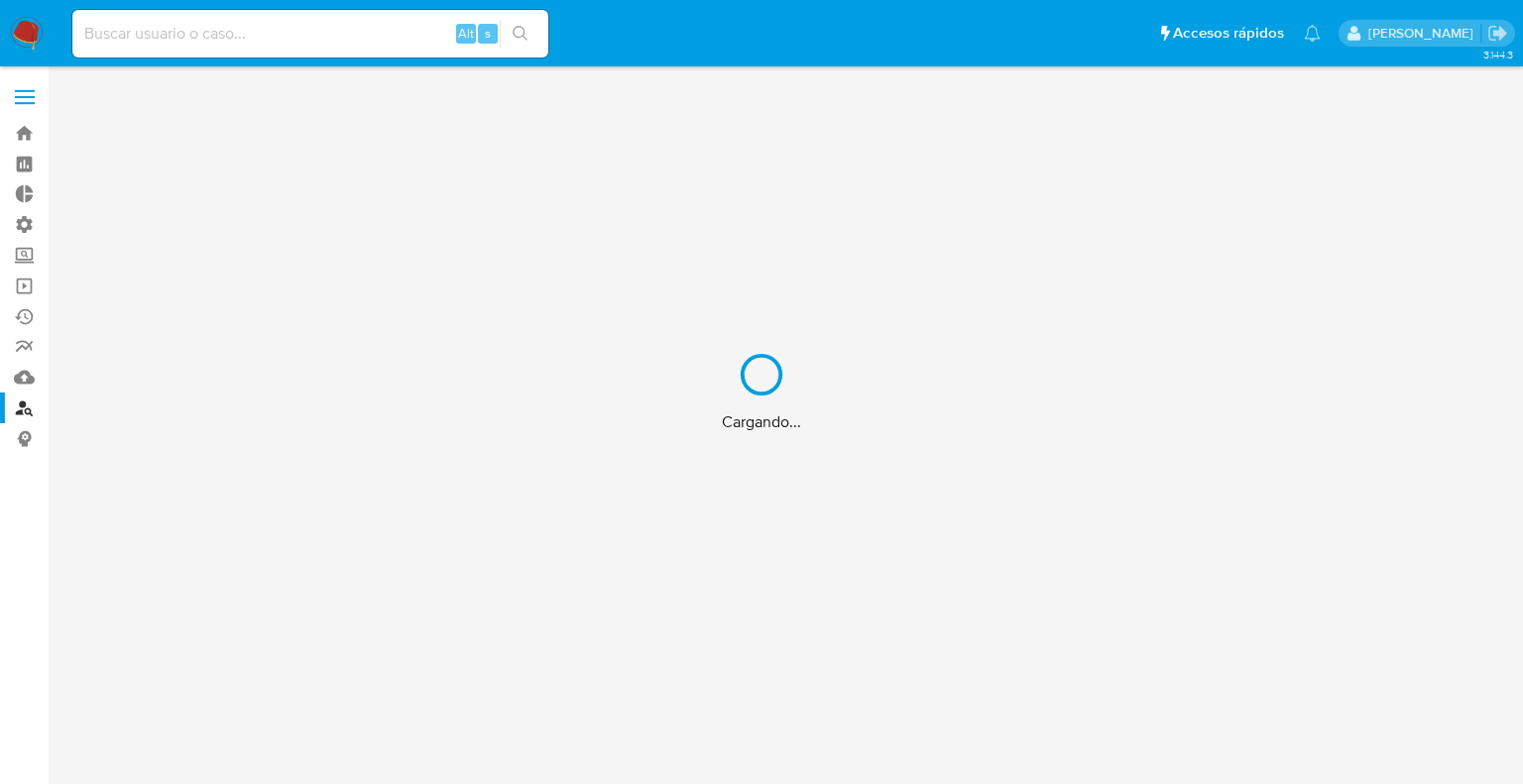 scroll, scrollTop: 0, scrollLeft: 0, axis: both 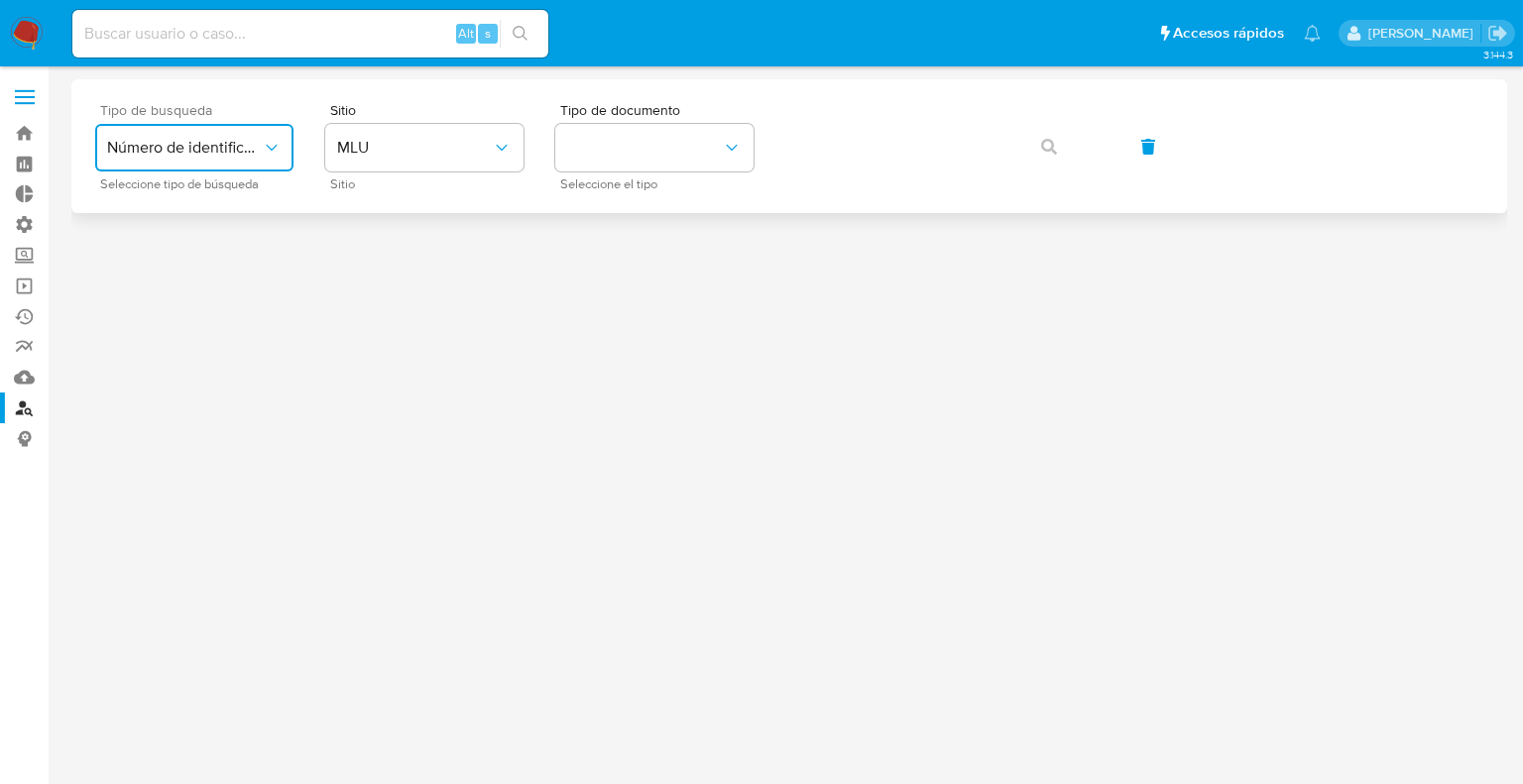 click on "Número de identificación" at bounding box center [184, 148] 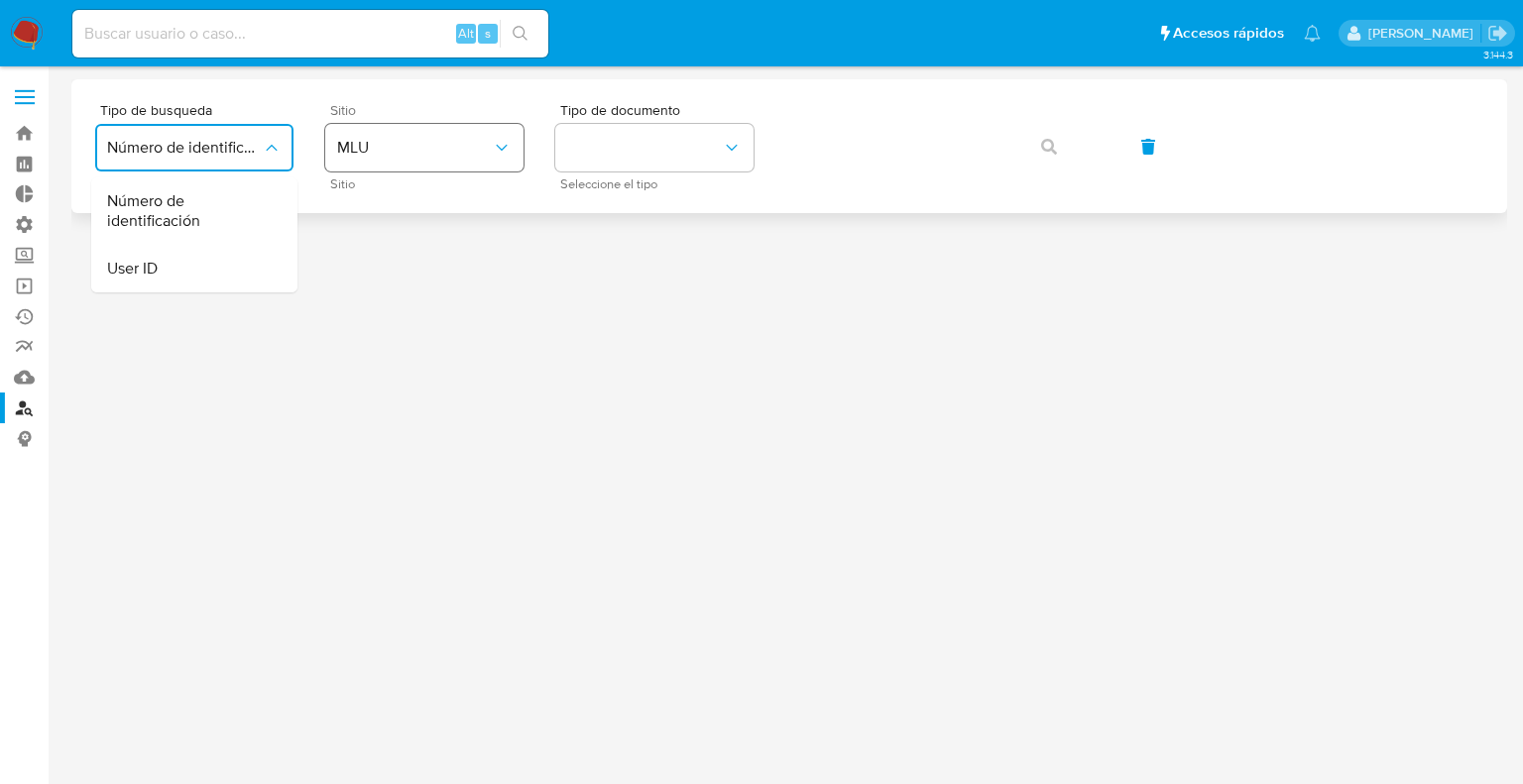 click on "MLU" at bounding box center (414, 148) 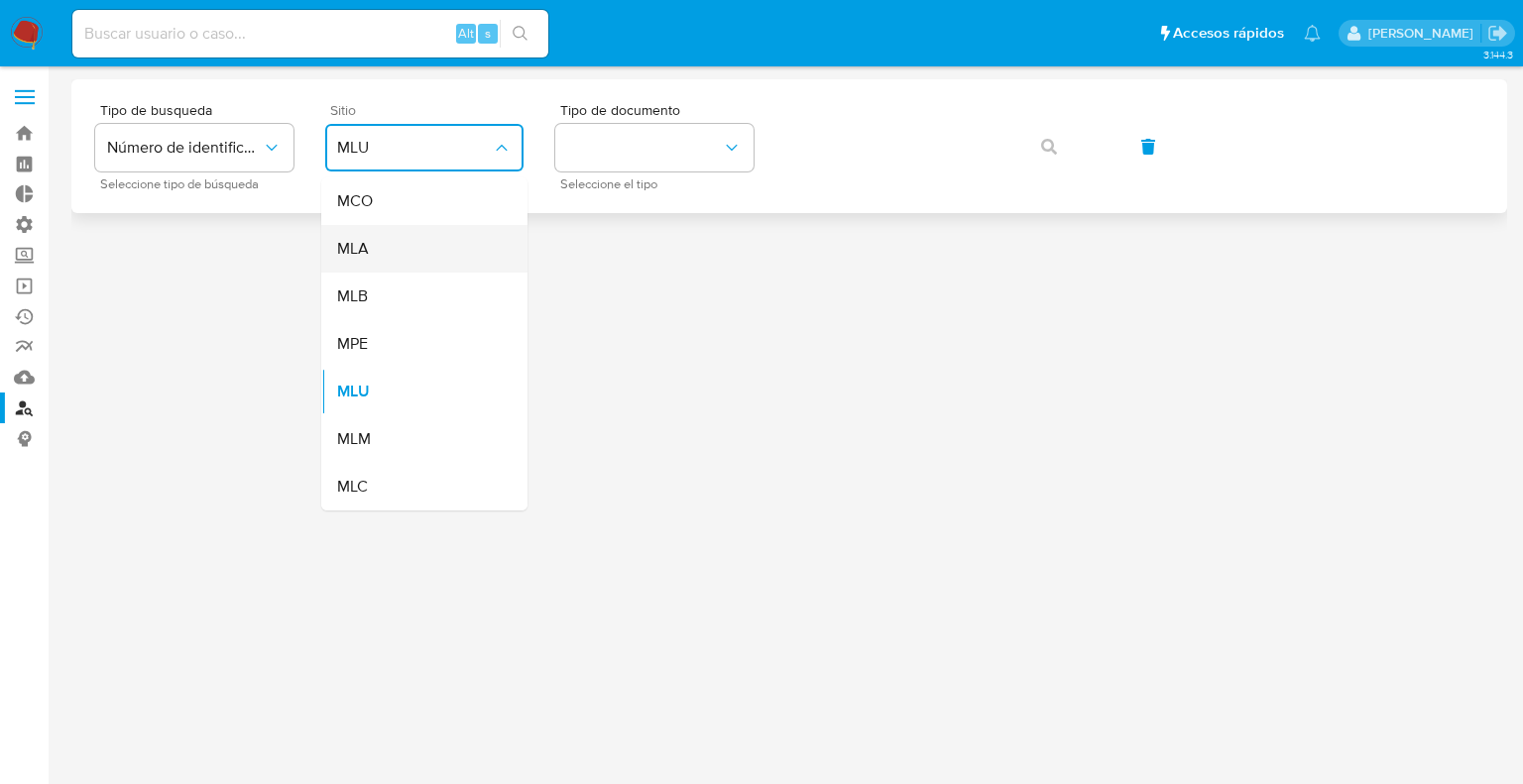 click on "MLA" at bounding box center (418, 249) 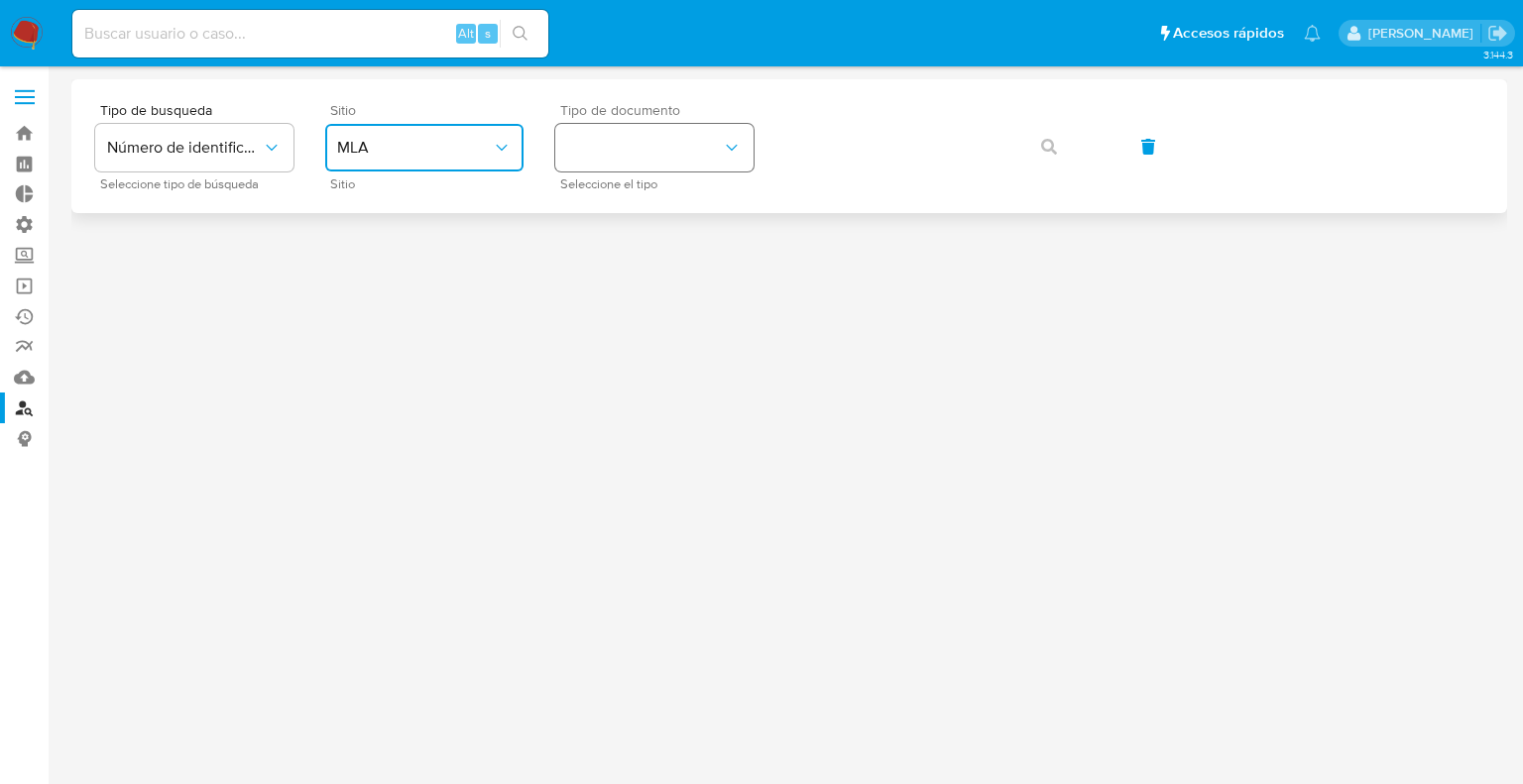 click at bounding box center (654, 148) 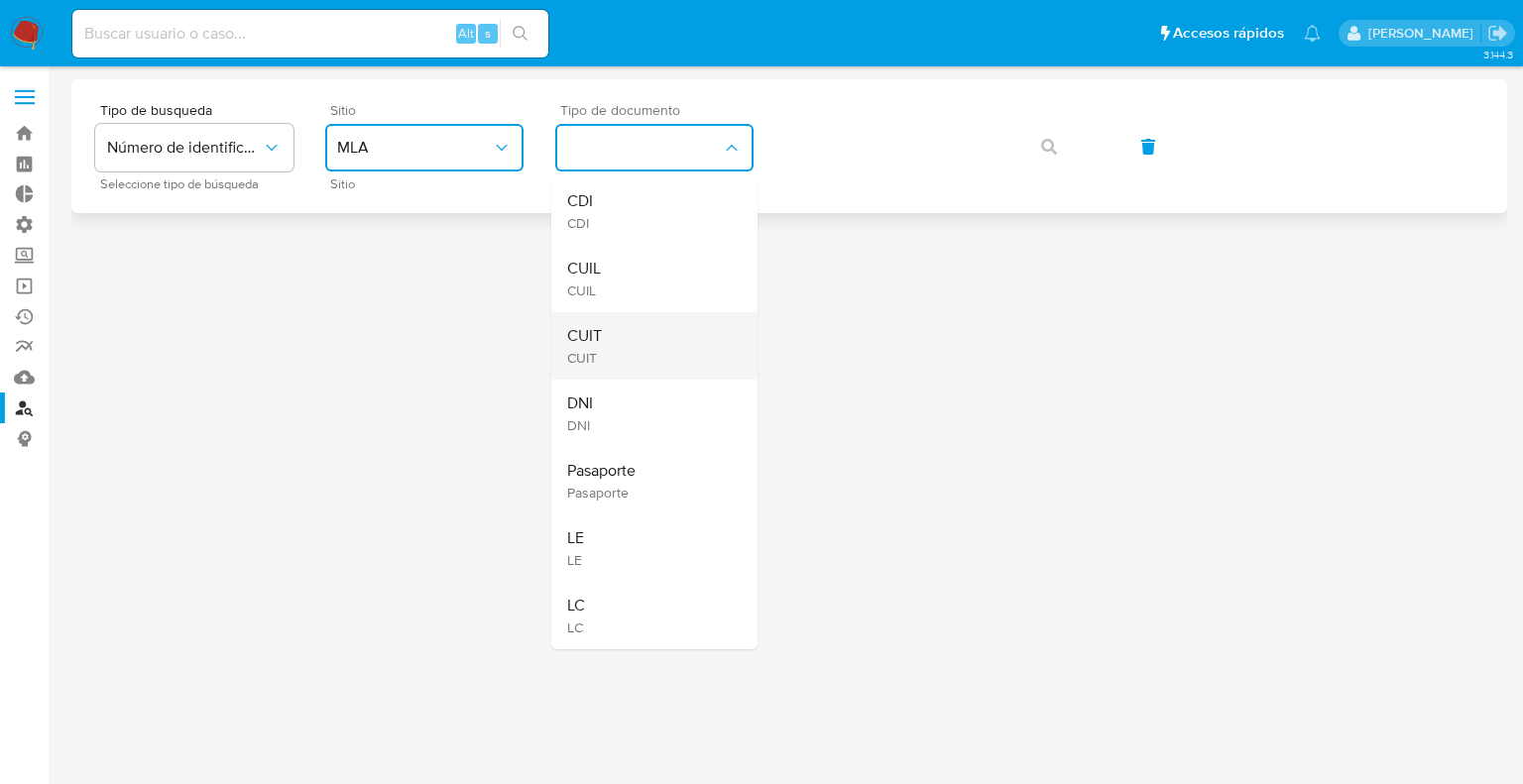 click on "CUIT CUIT" at bounding box center [648, 346] 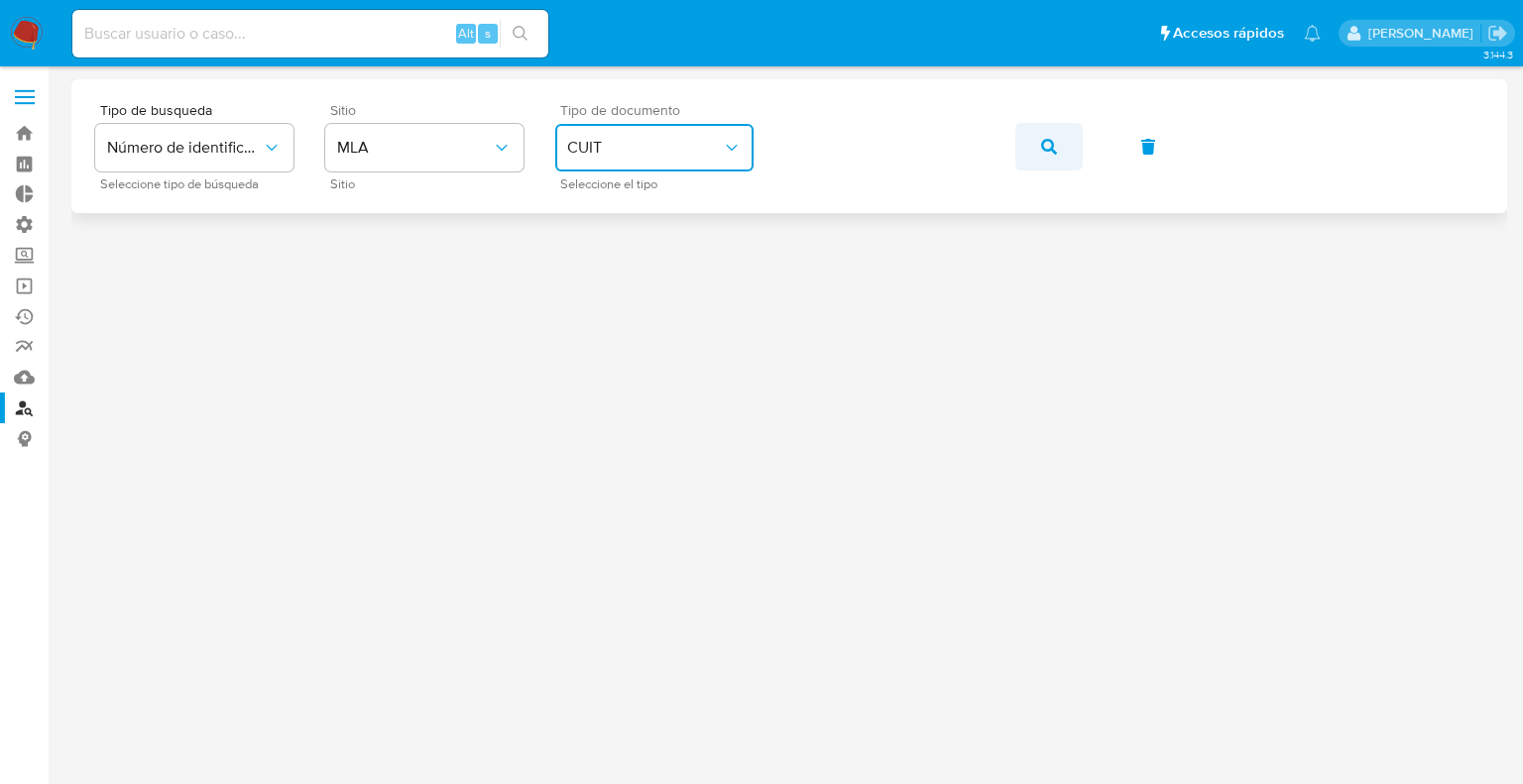 click at bounding box center (1049, 147) 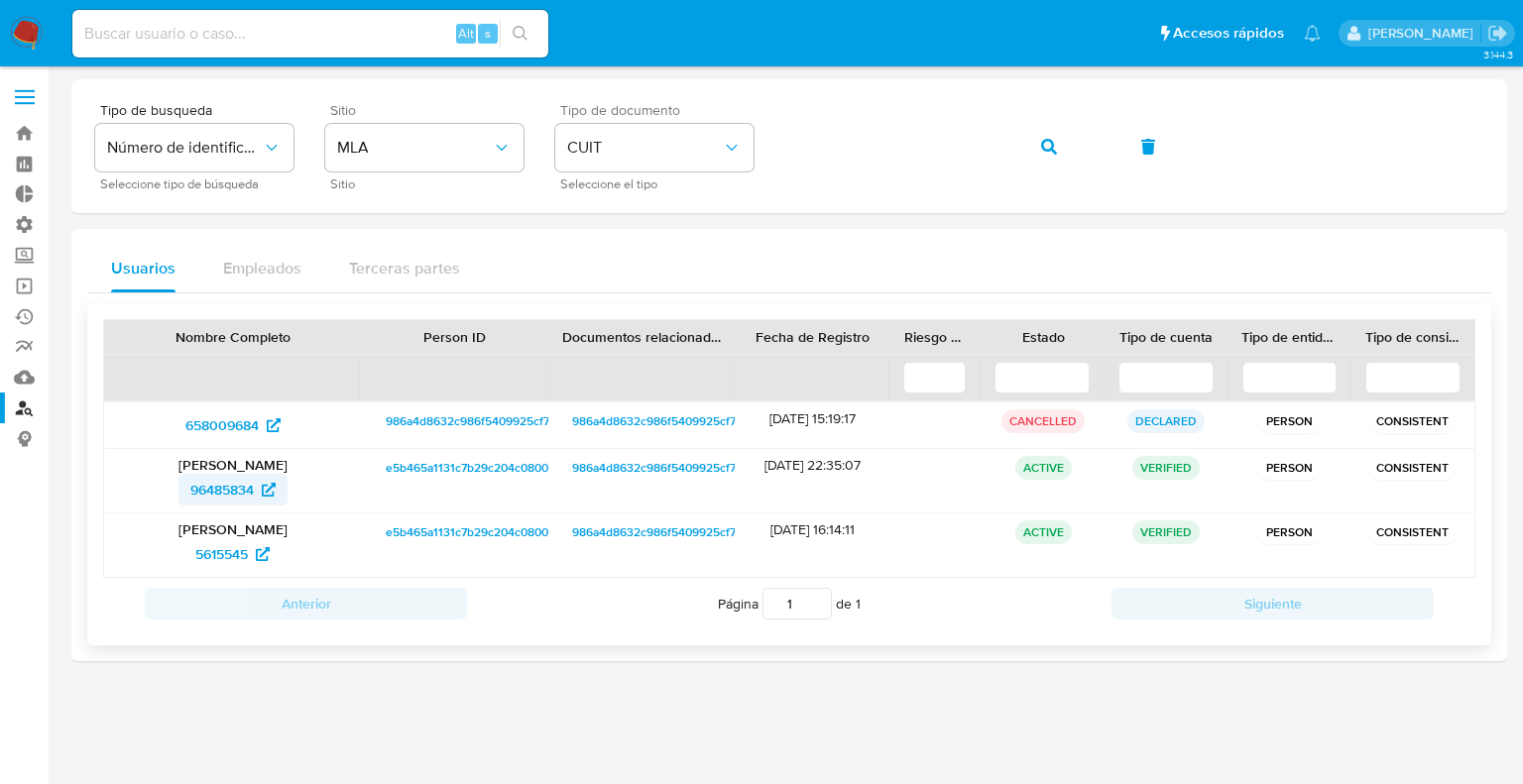 click on "96485834" at bounding box center [222, 490] 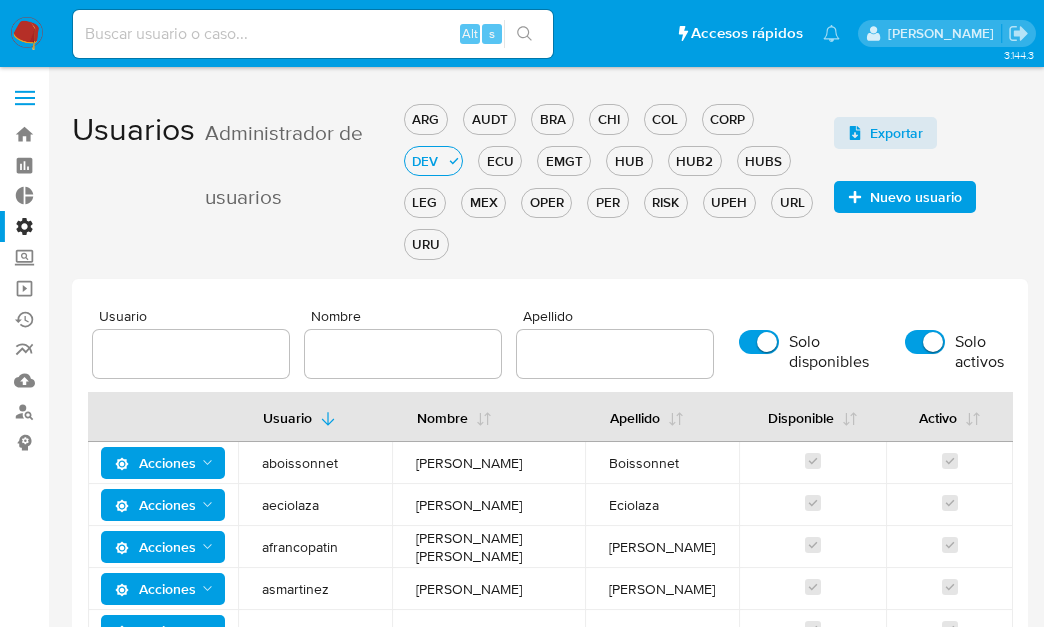 scroll, scrollTop: 323, scrollLeft: 0, axis: vertical 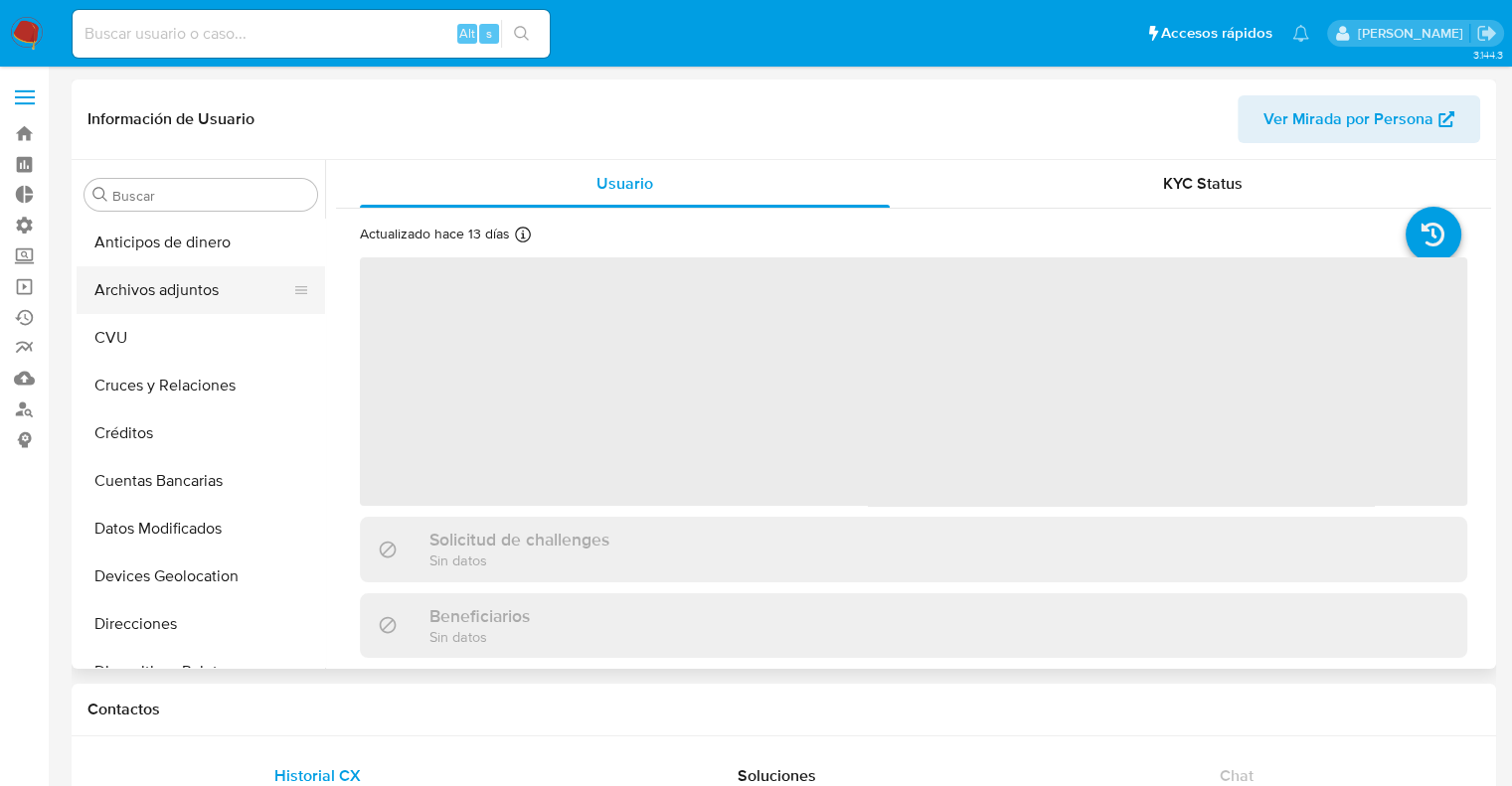select on "10" 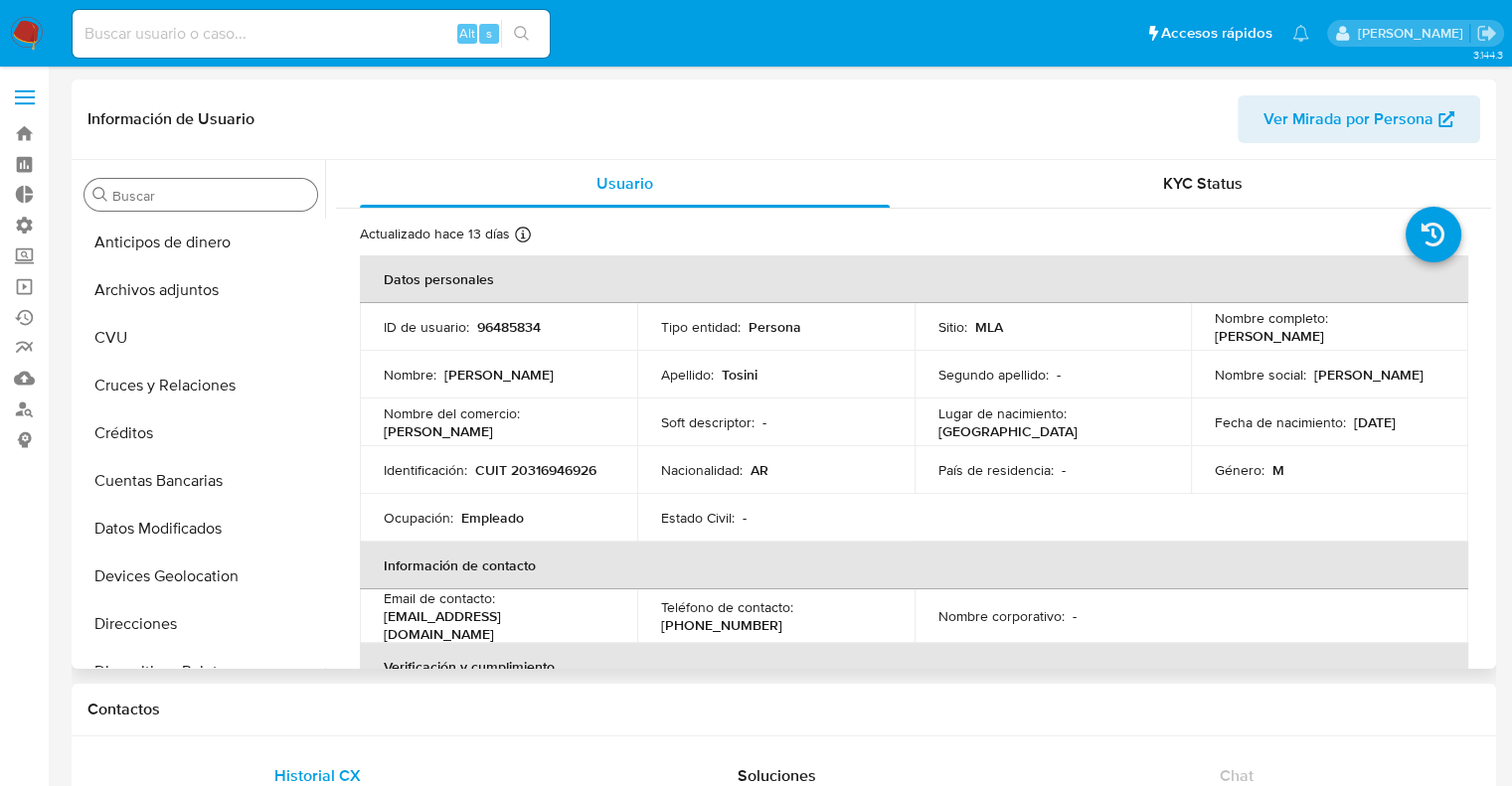 click on "Buscar" at bounding box center [201, 195] 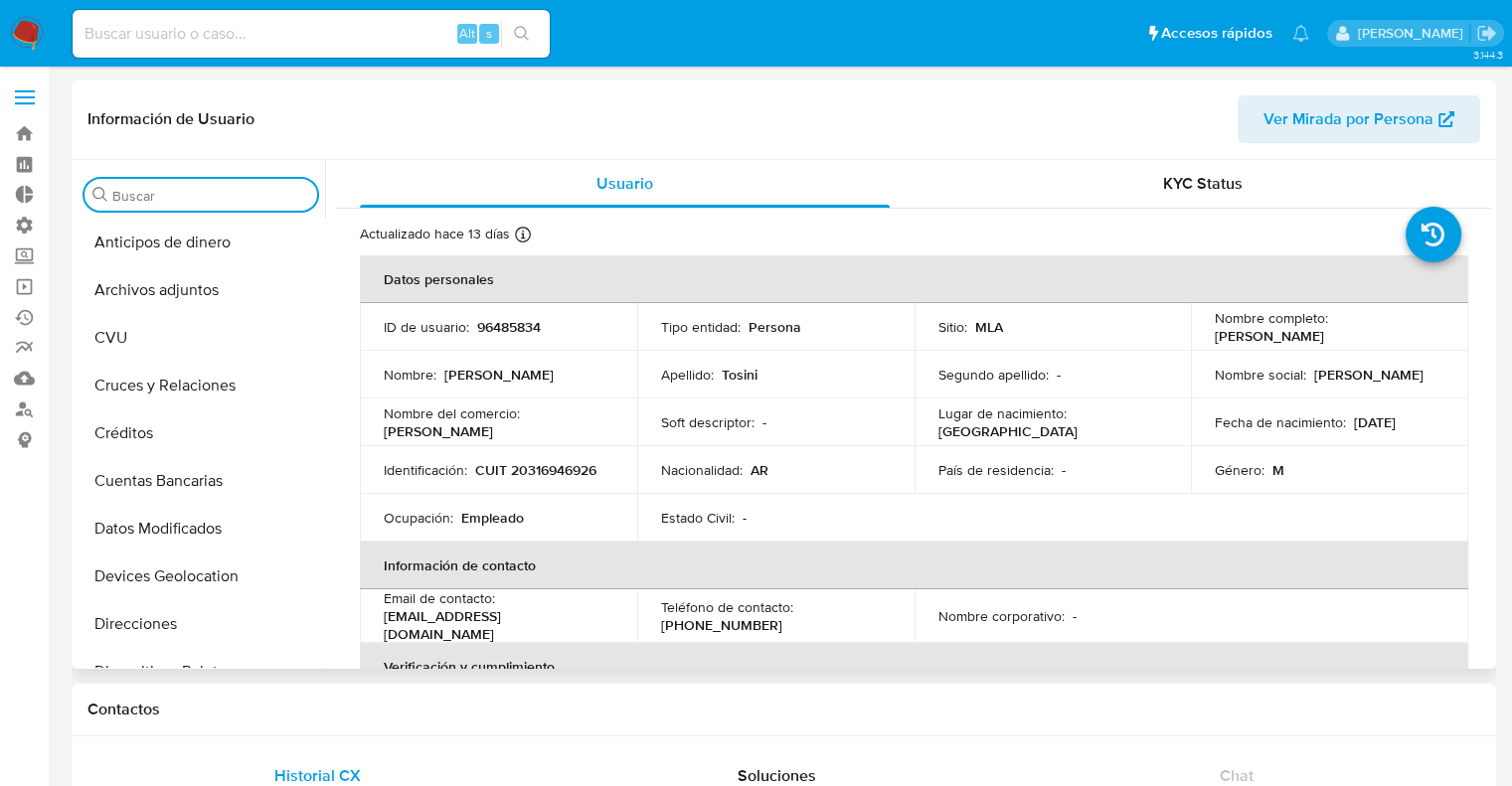 click on "Buscar" at bounding box center [211, 196] 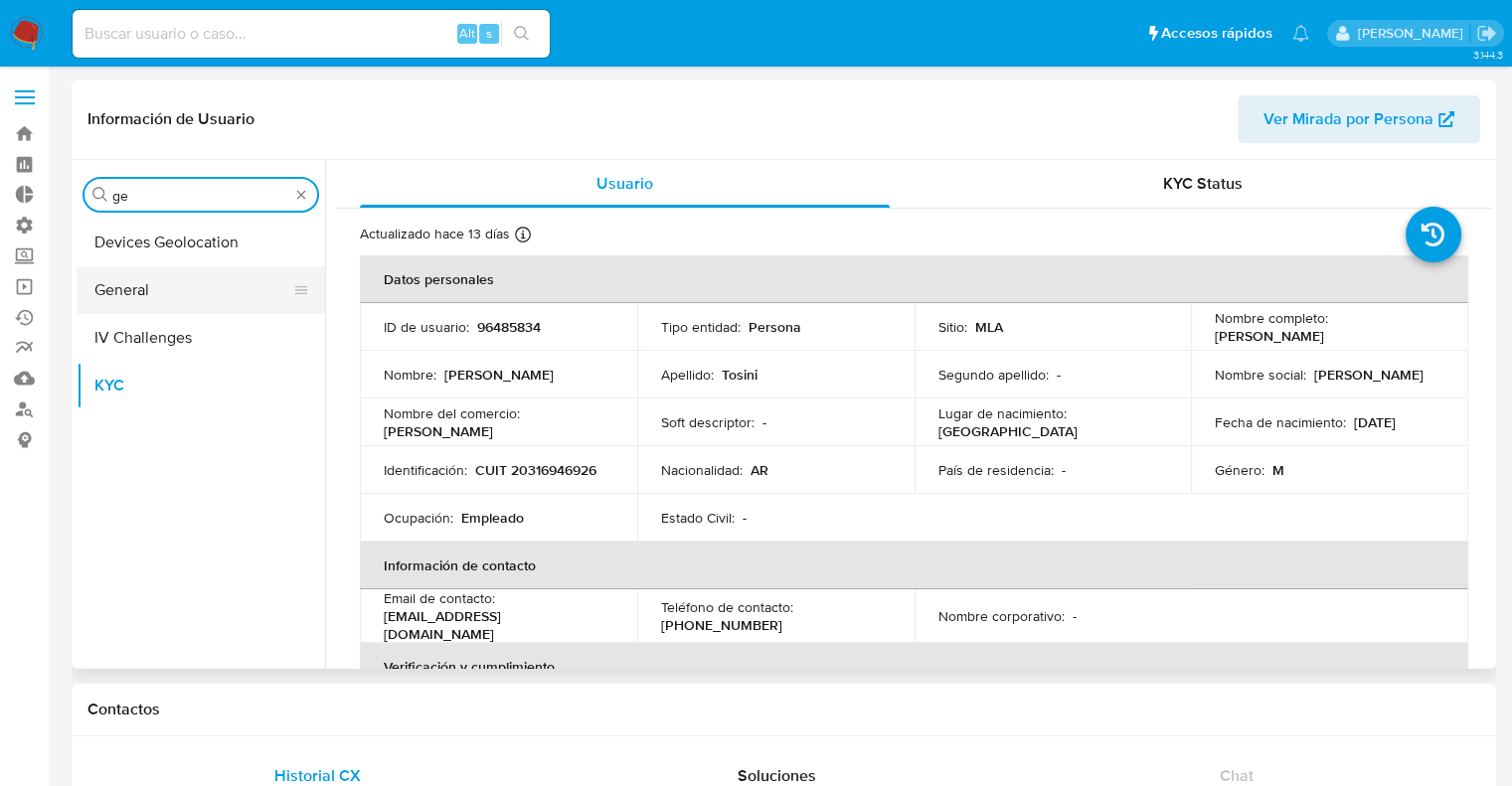 type on "ge" 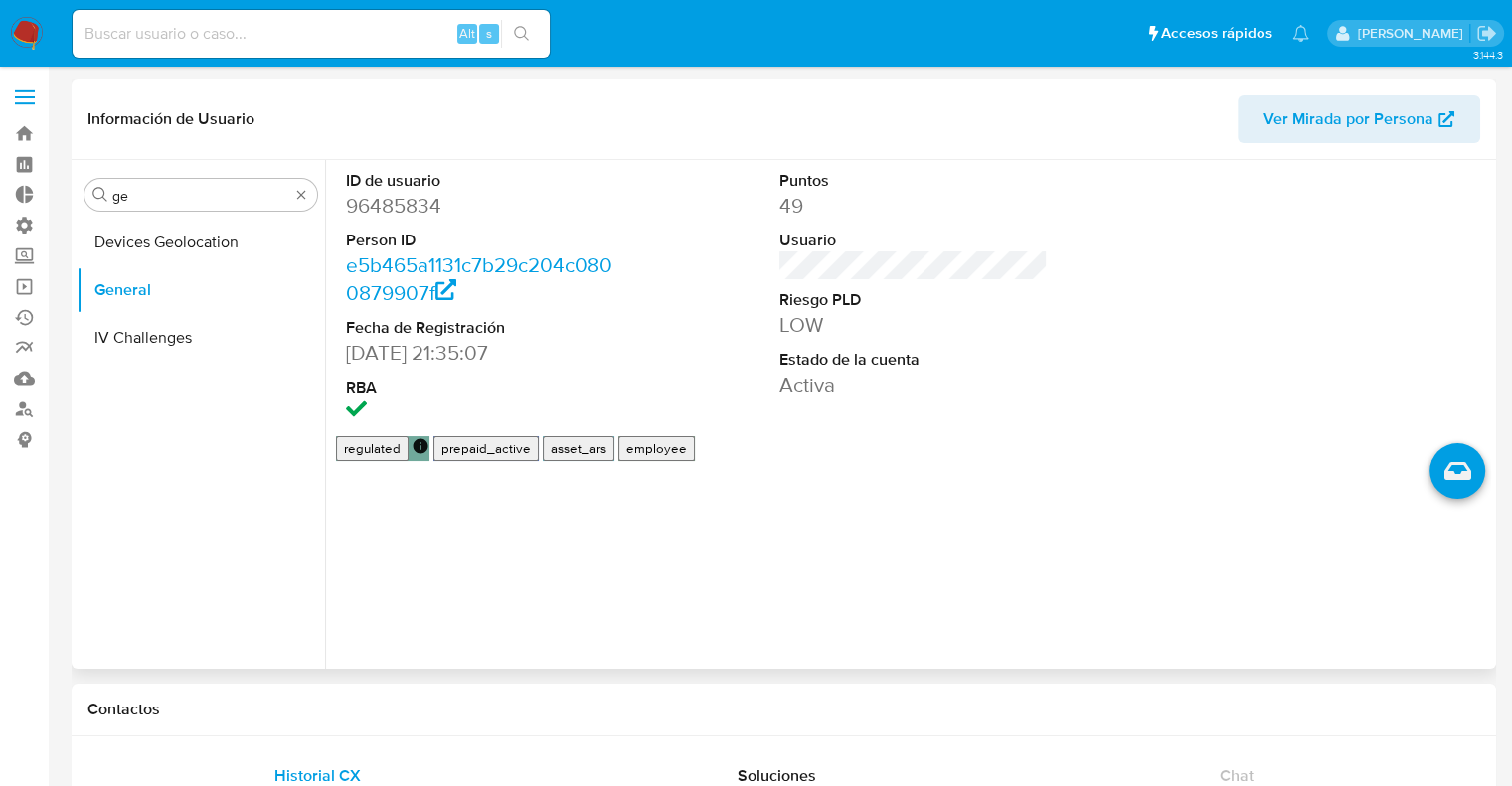 type 